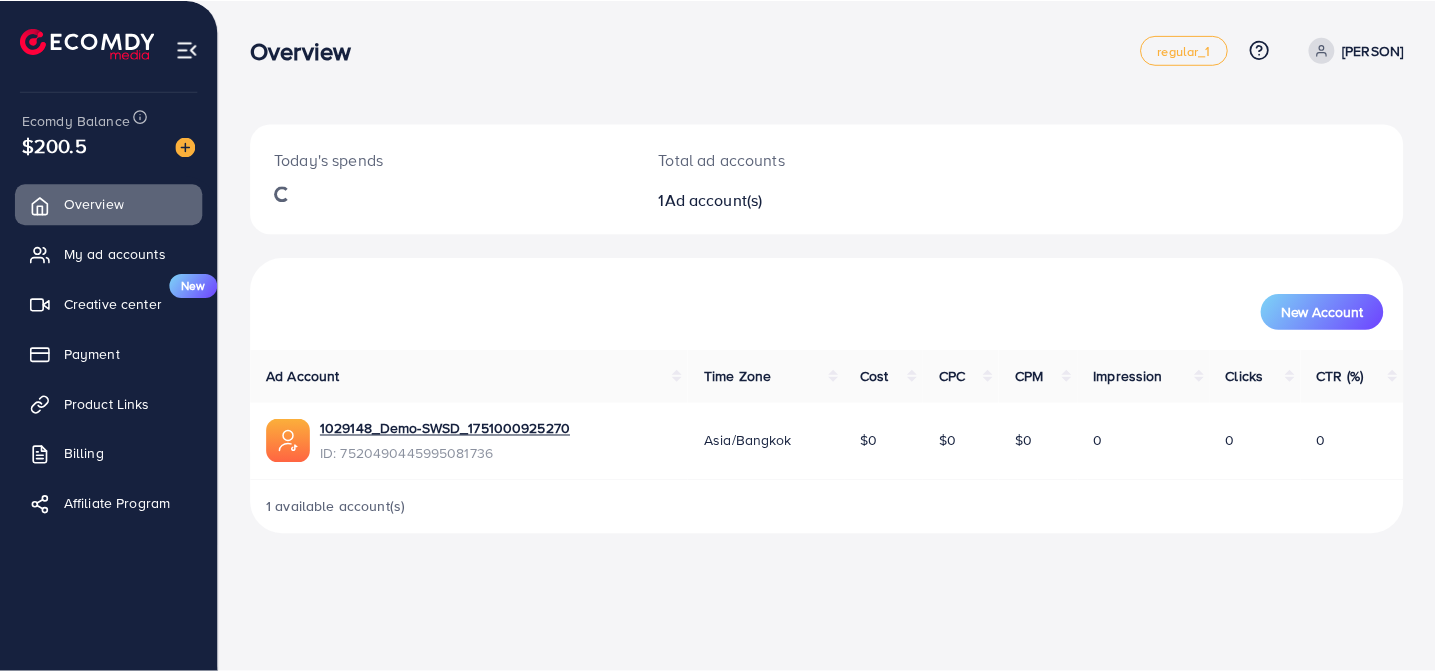 scroll, scrollTop: 0, scrollLeft: 0, axis: both 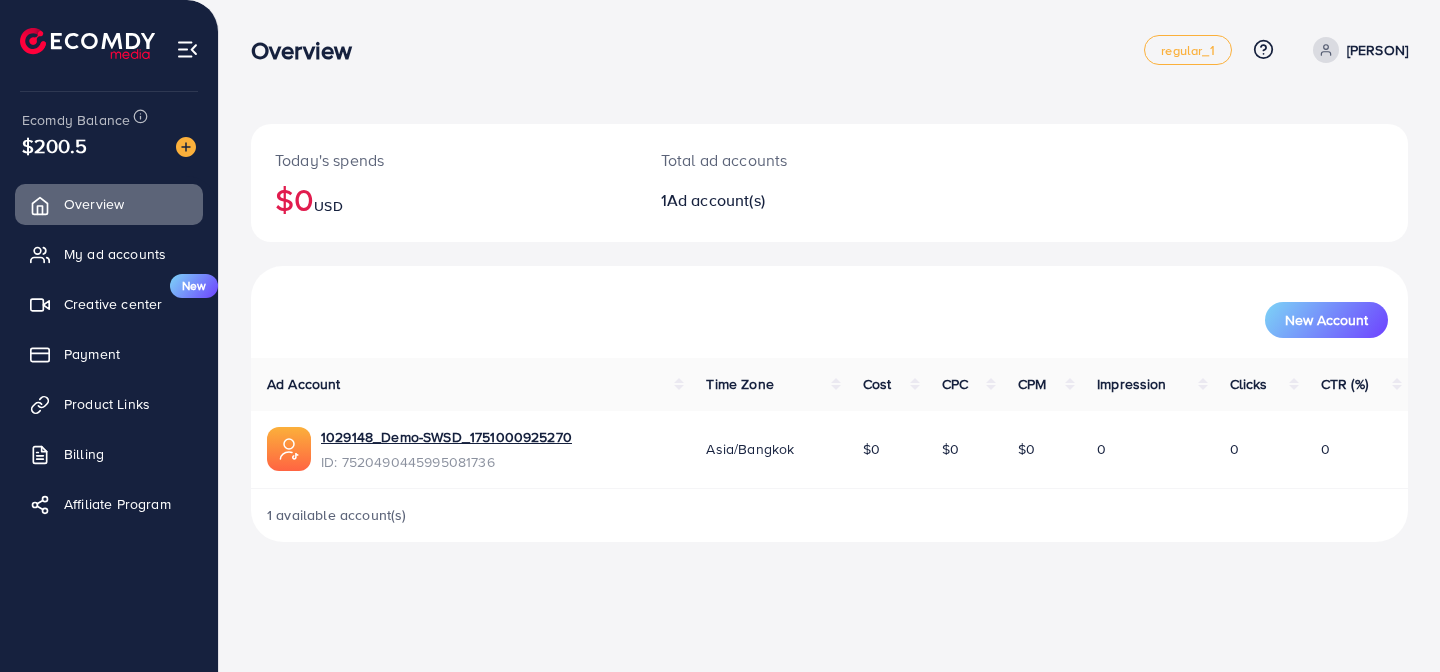 click 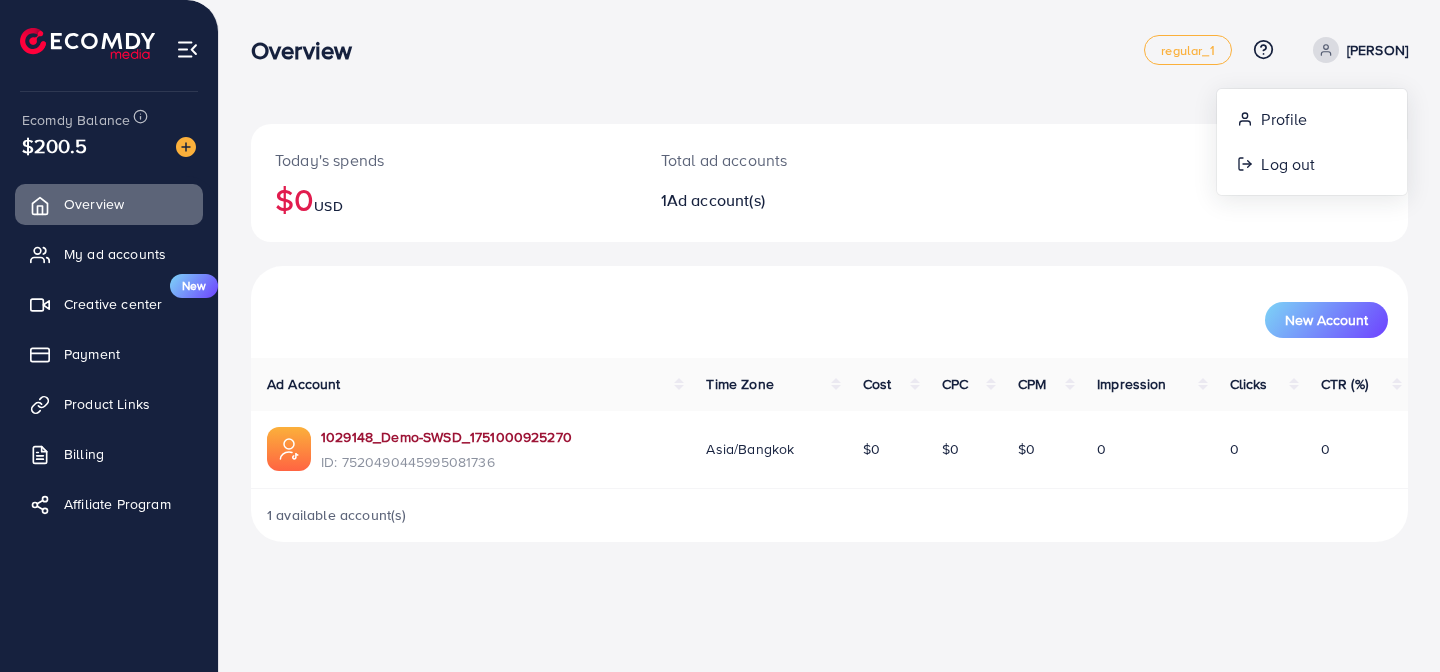 click on "1029148_Demo-SWSD_1751000925270" at bounding box center [446, 437] 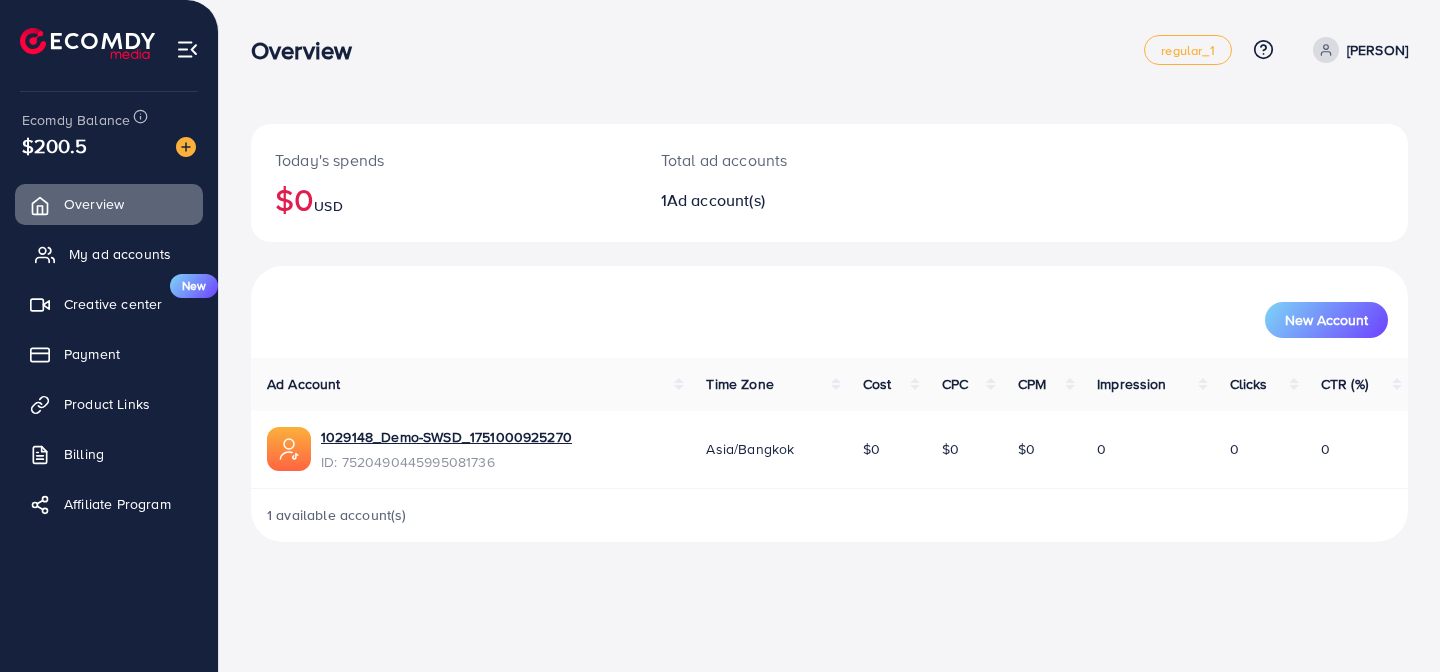 click on "My ad accounts" at bounding box center [120, 254] 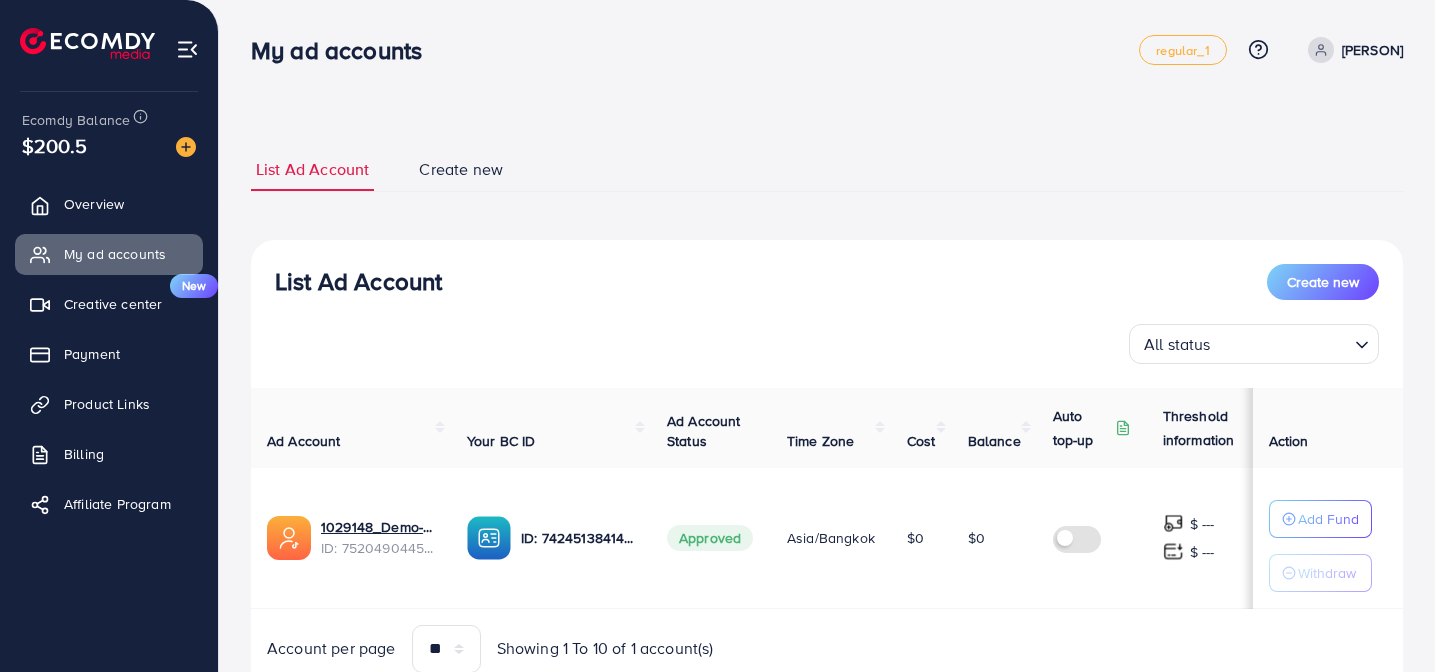 scroll, scrollTop: 85, scrollLeft: 0, axis: vertical 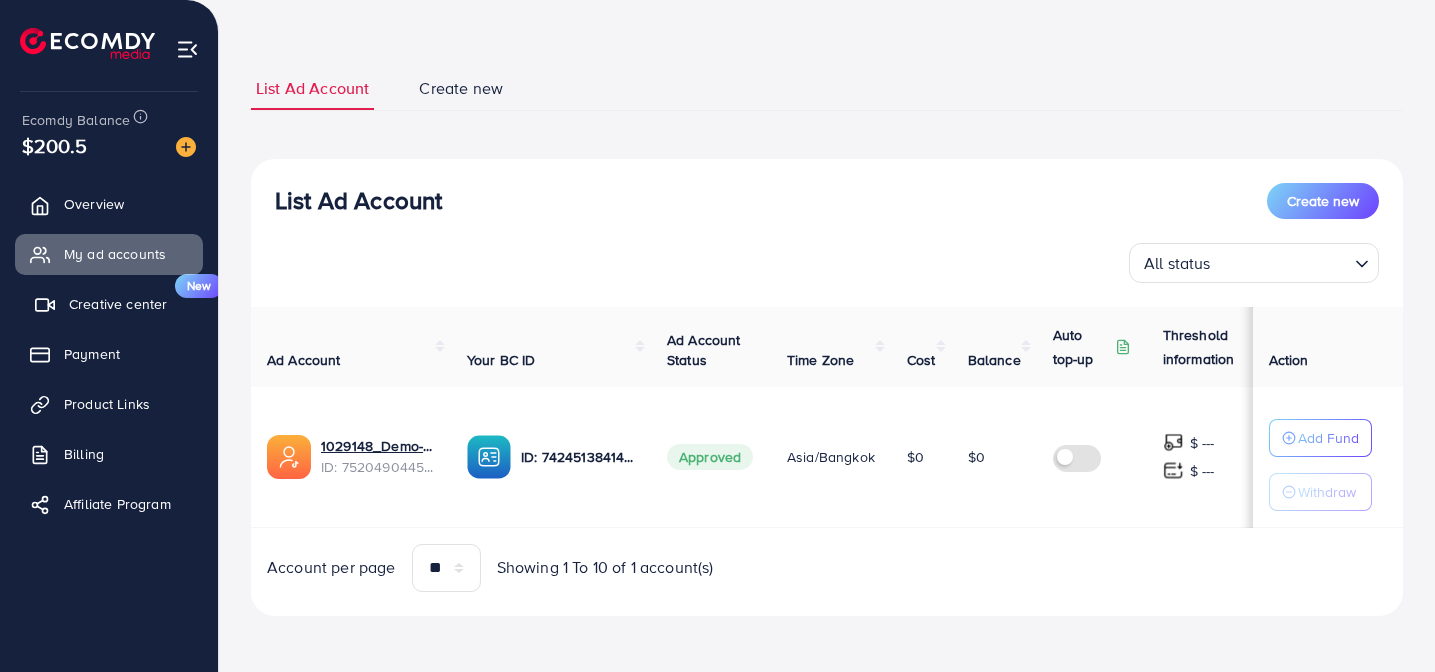 click on "Creative center" at bounding box center (118, 304) 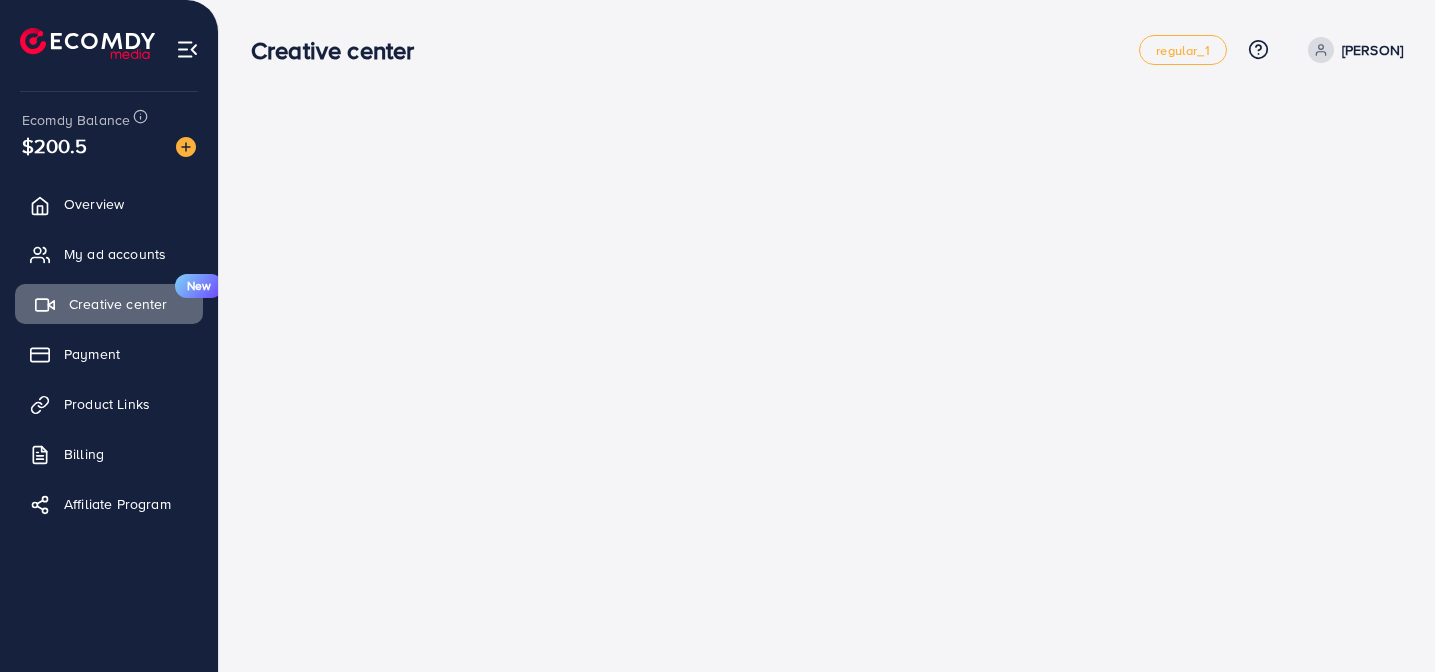scroll, scrollTop: 0, scrollLeft: 0, axis: both 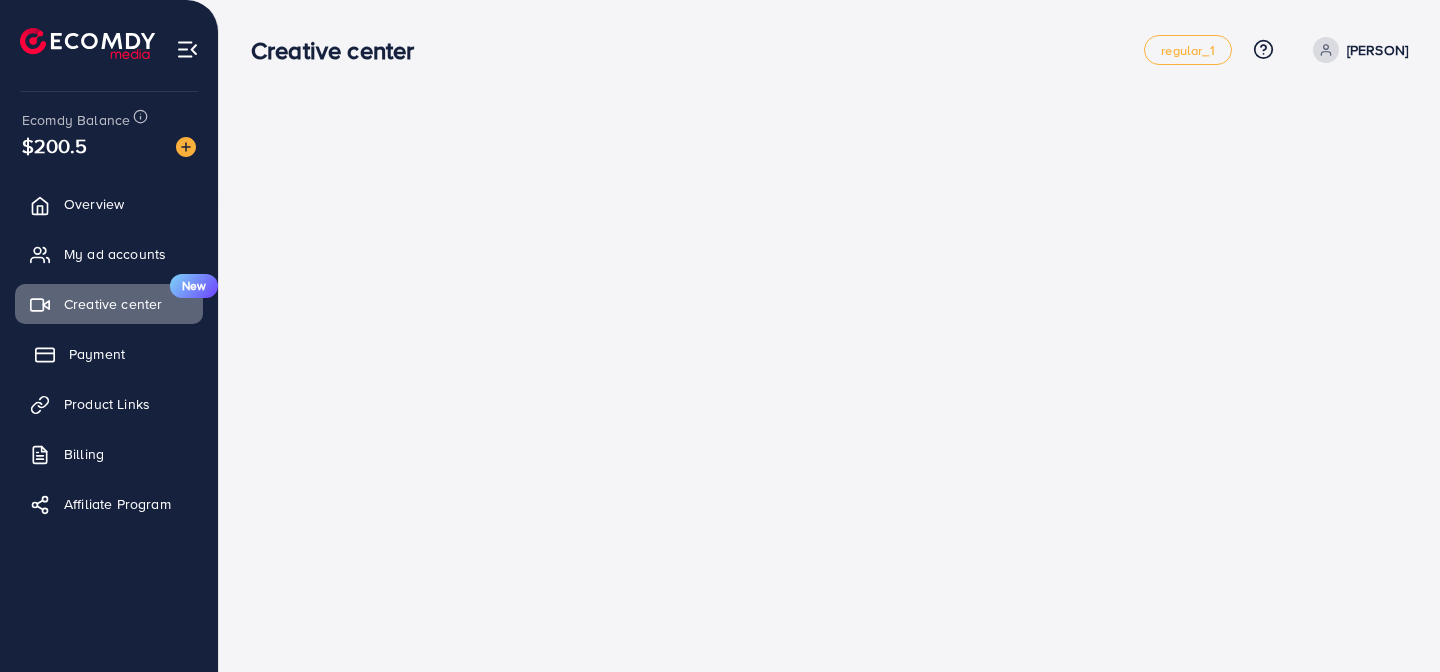 click on "Payment" at bounding box center (109, 354) 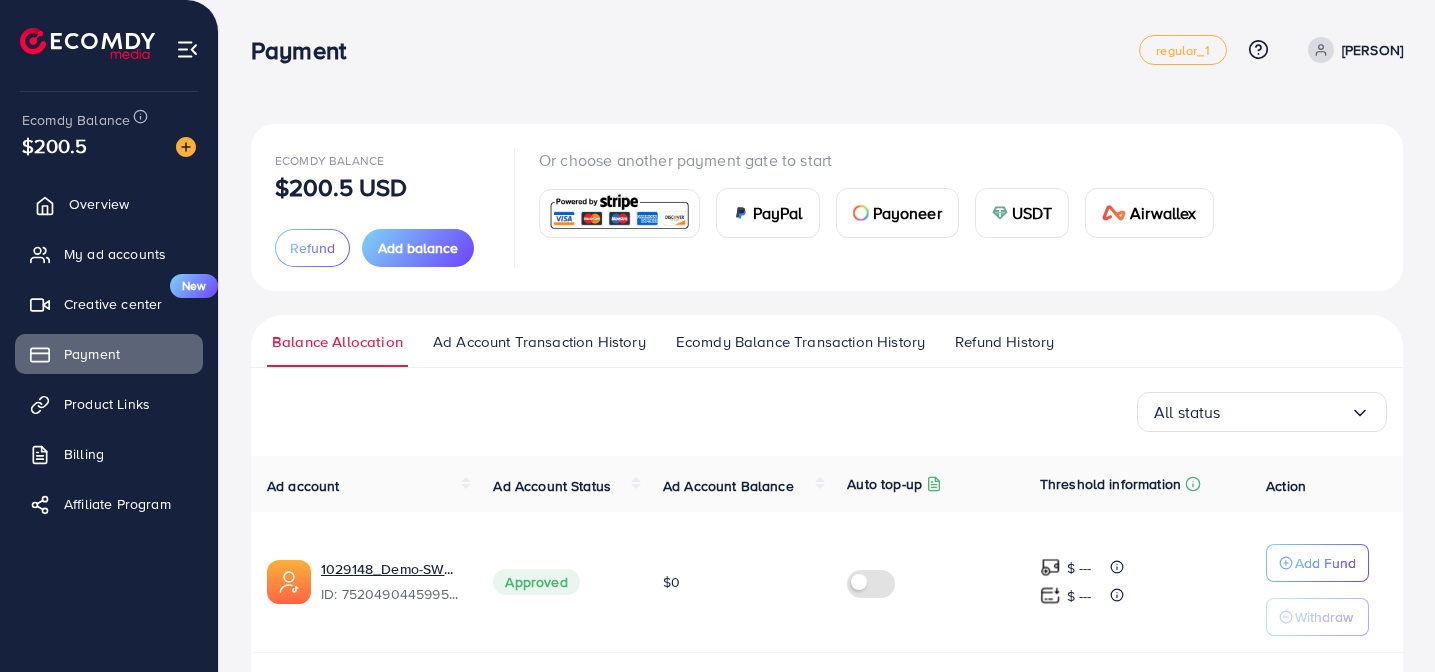 click on "Overview" at bounding box center [99, 204] 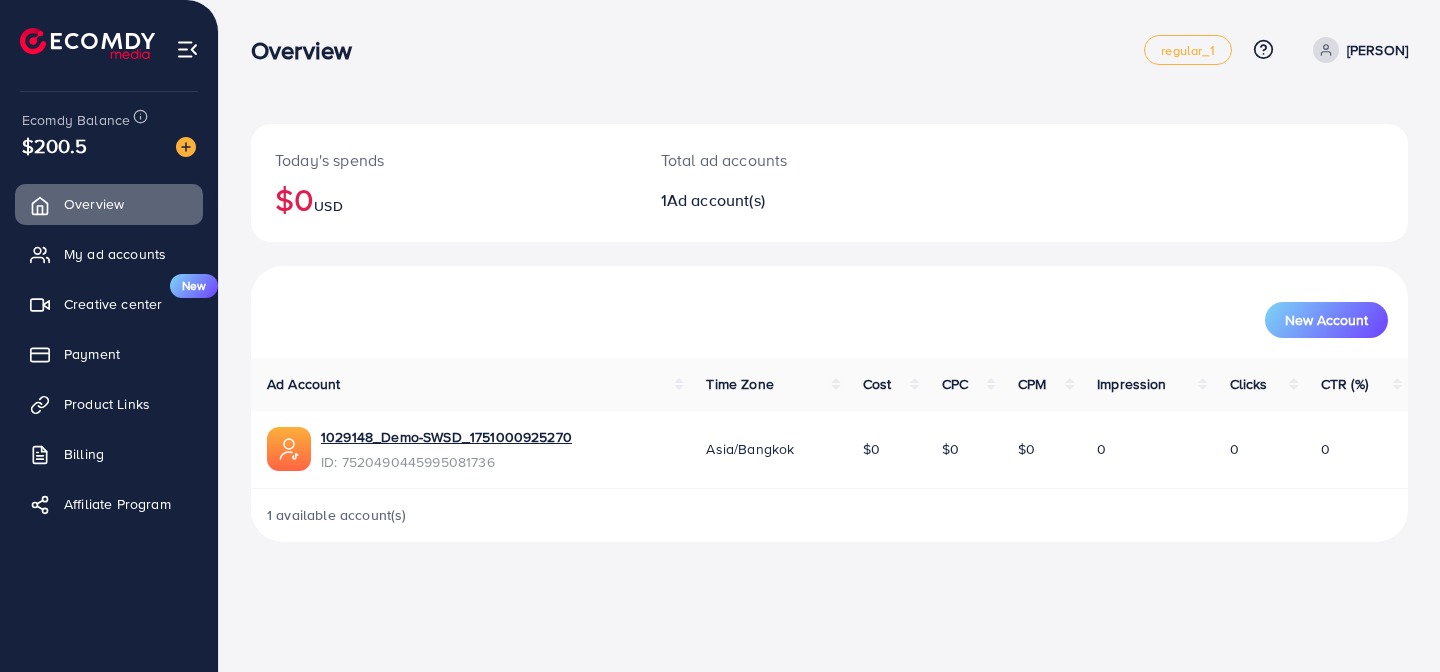 click 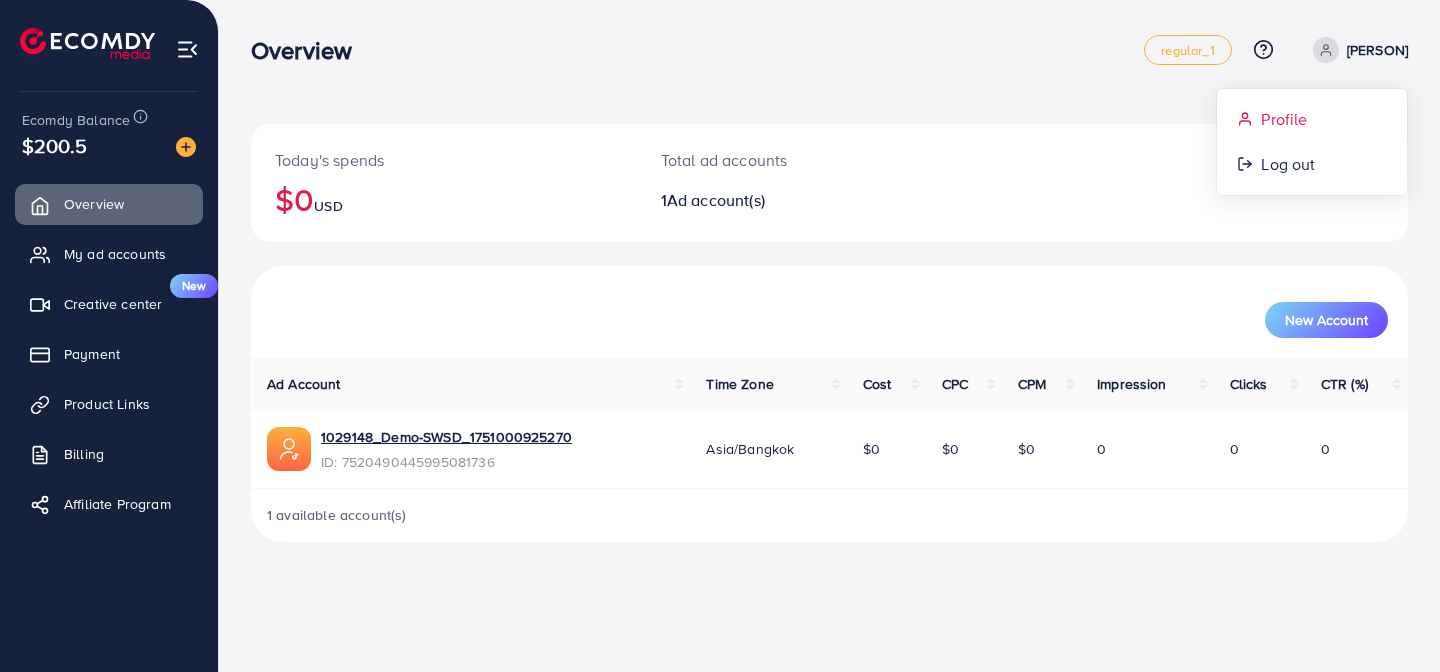 click on "Profile" at bounding box center [1284, 119] 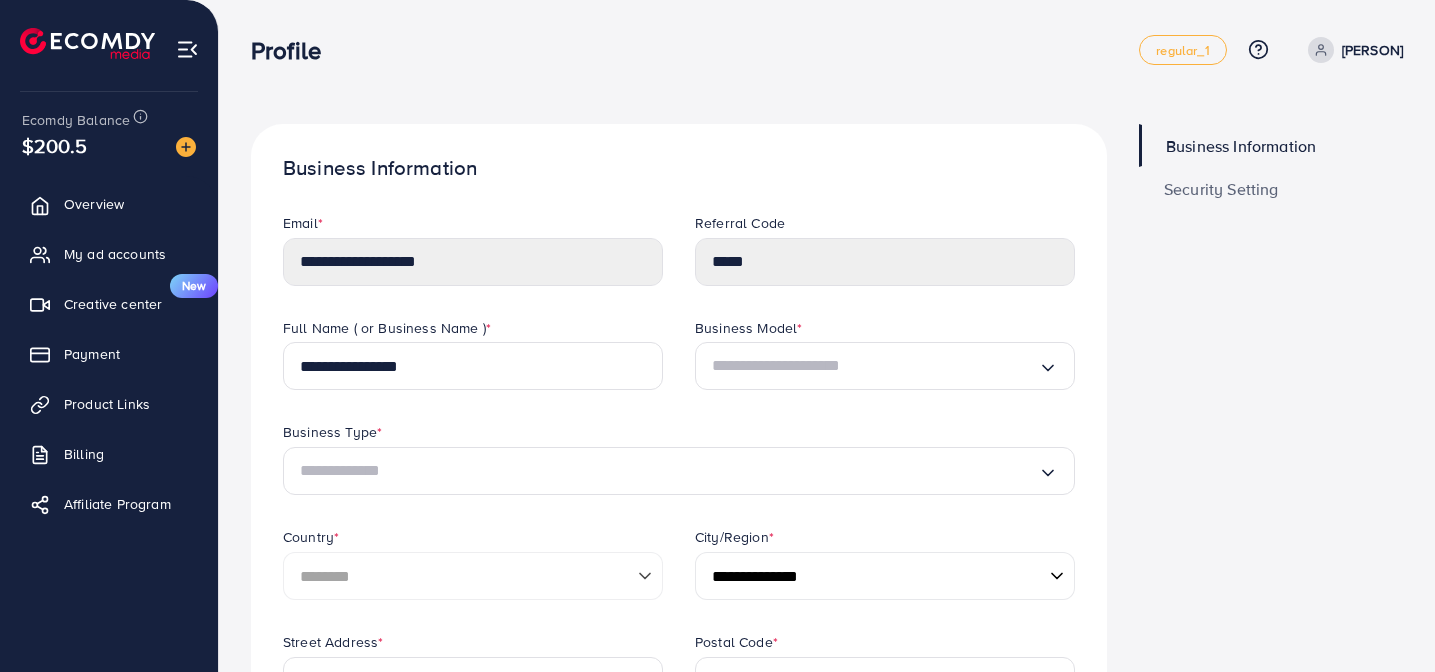 click on "**********" at bounding box center (827, 789) 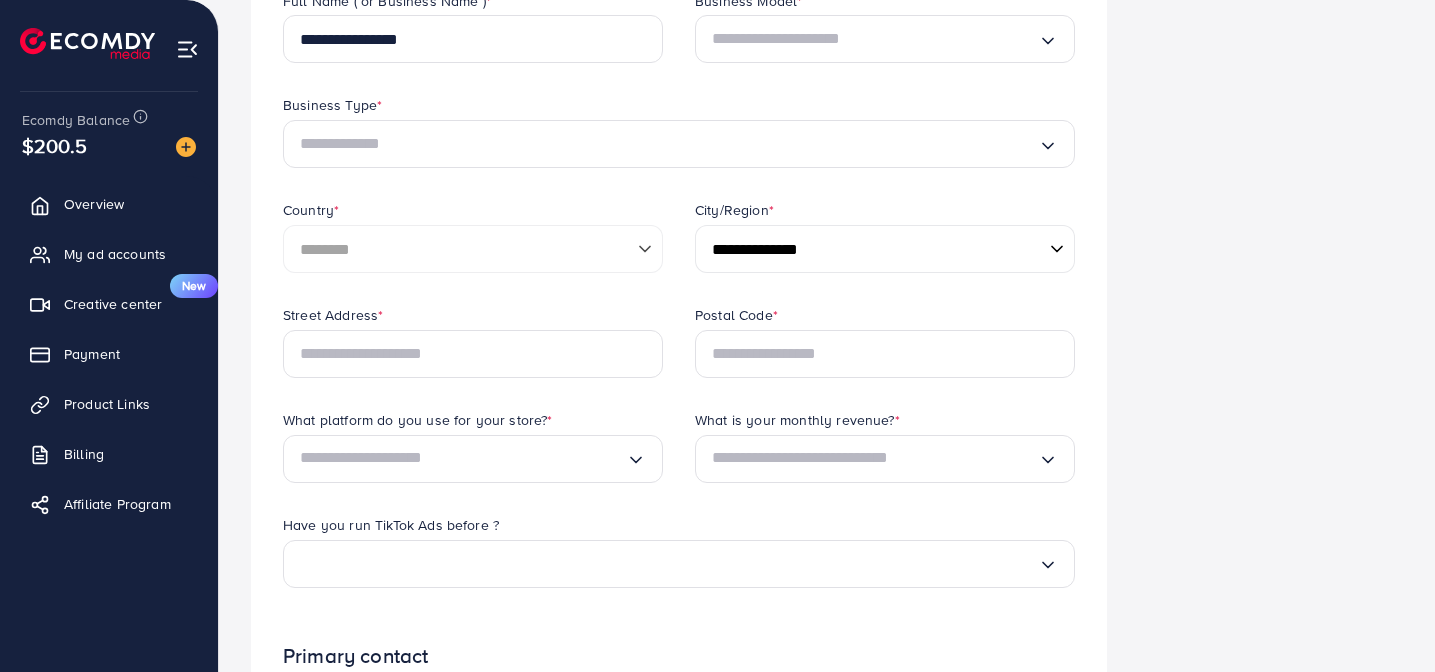 scroll, scrollTop: 0, scrollLeft: 0, axis: both 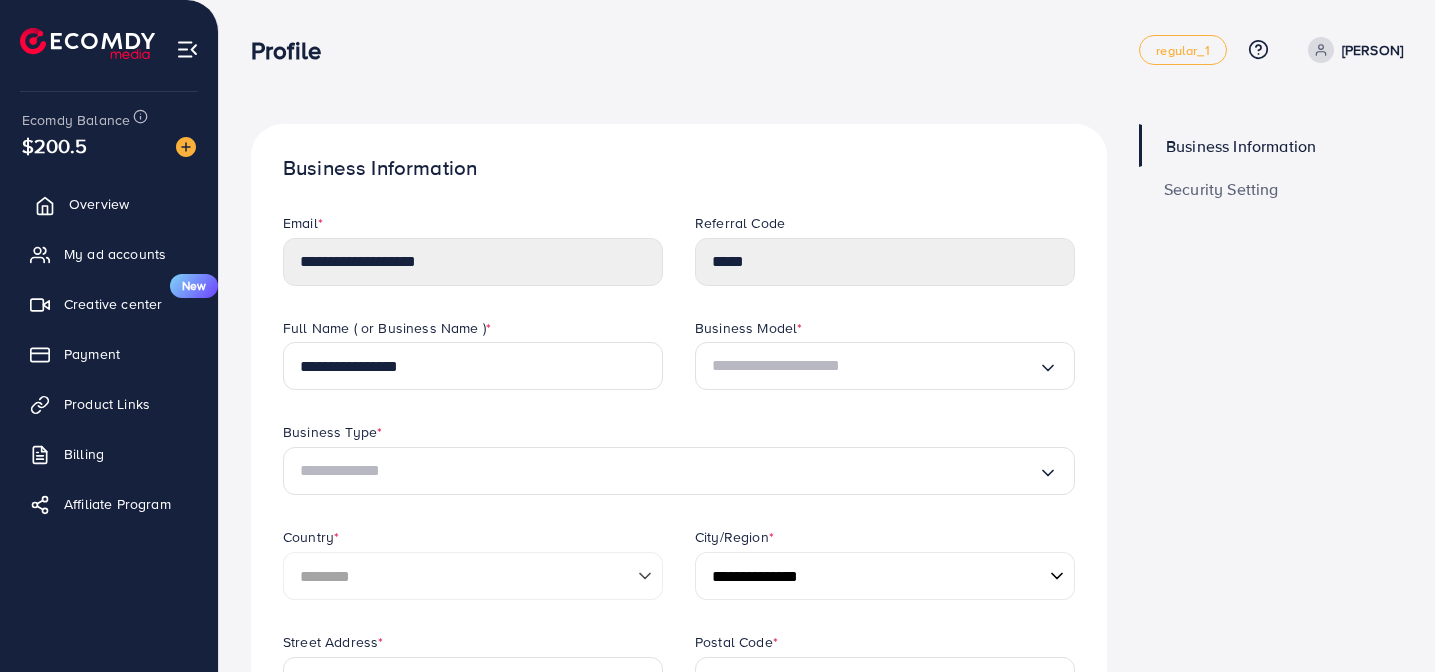 click on "Overview" at bounding box center (99, 204) 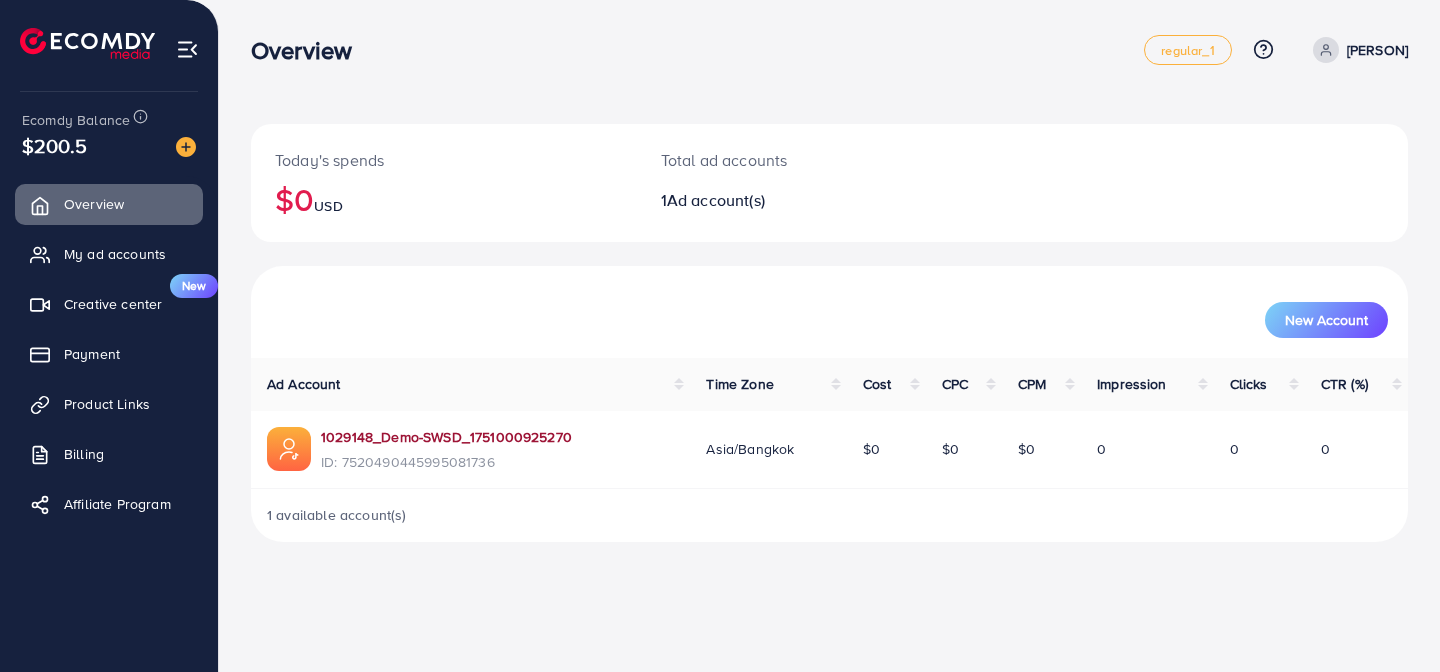 click on "1029148_Demo-SWSD_1751000925270" at bounding box center (446, 437) 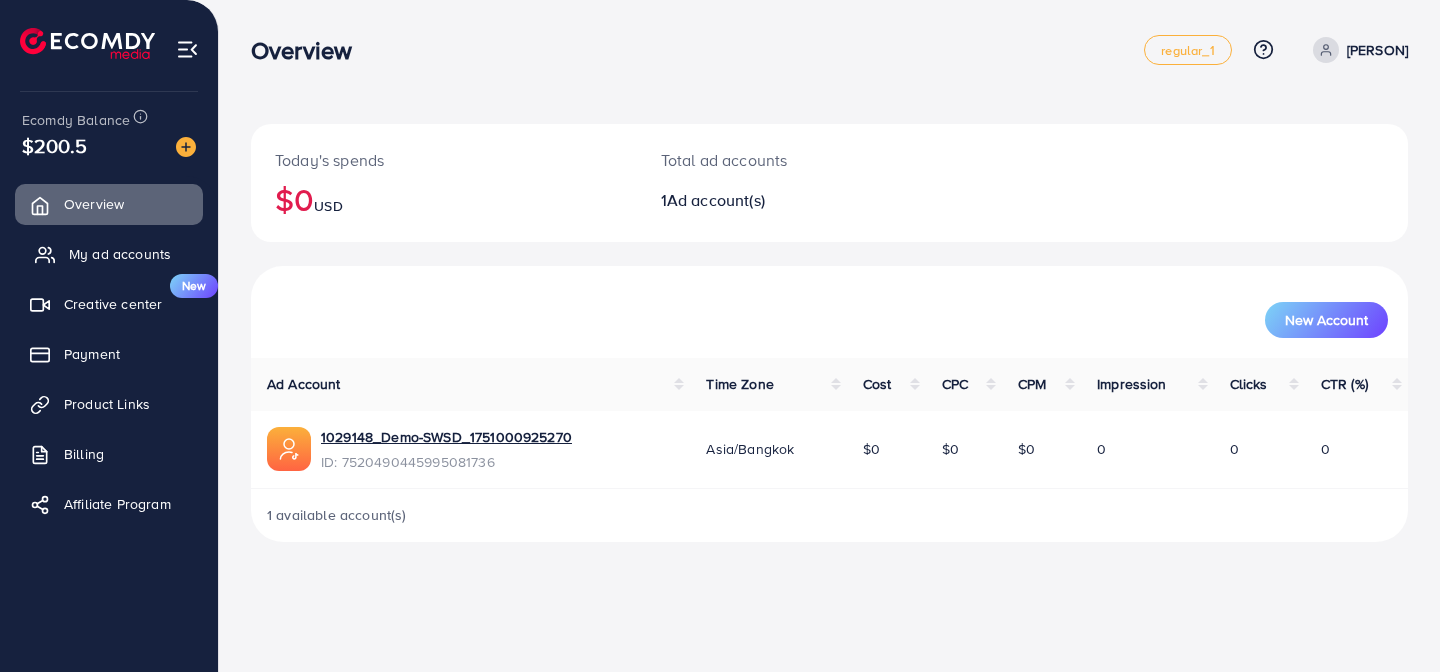 click on "My ad accounts" at bounding box center (109, 254) 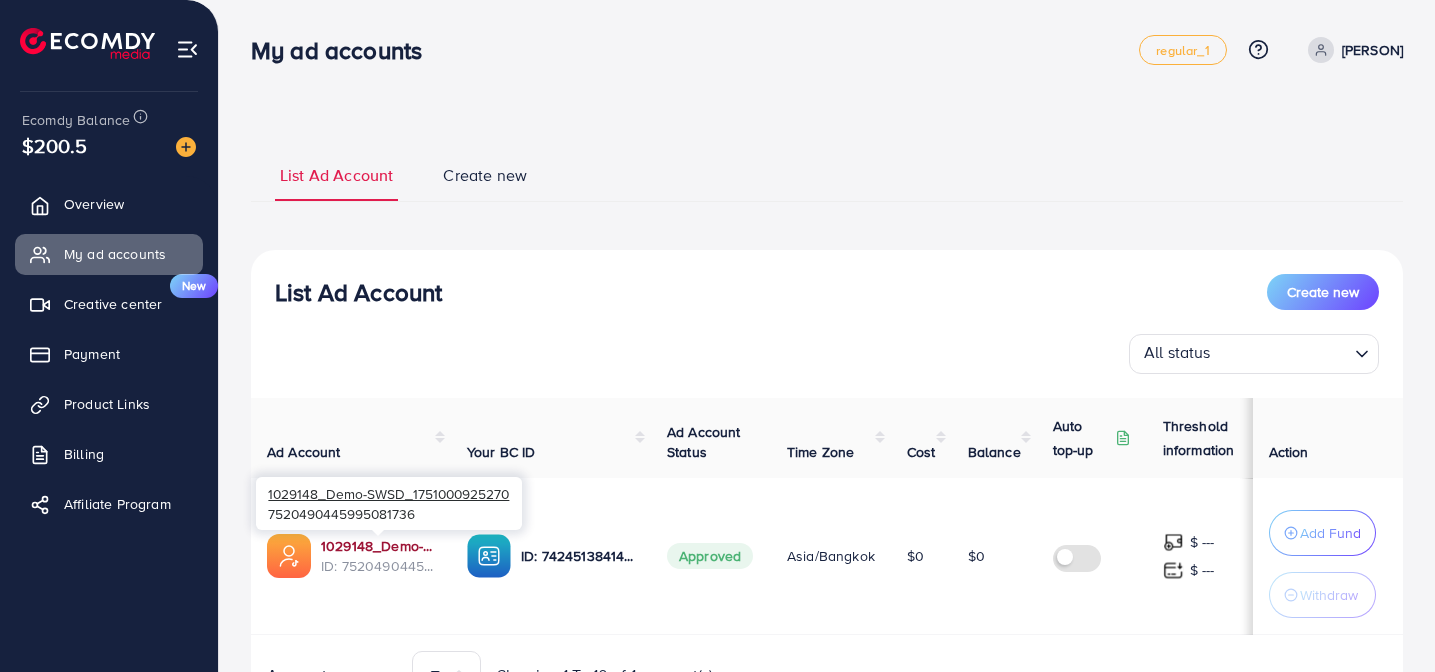 click on "1029148_Demo-SWSD_1751000925270" at bounding box center [378, 546] 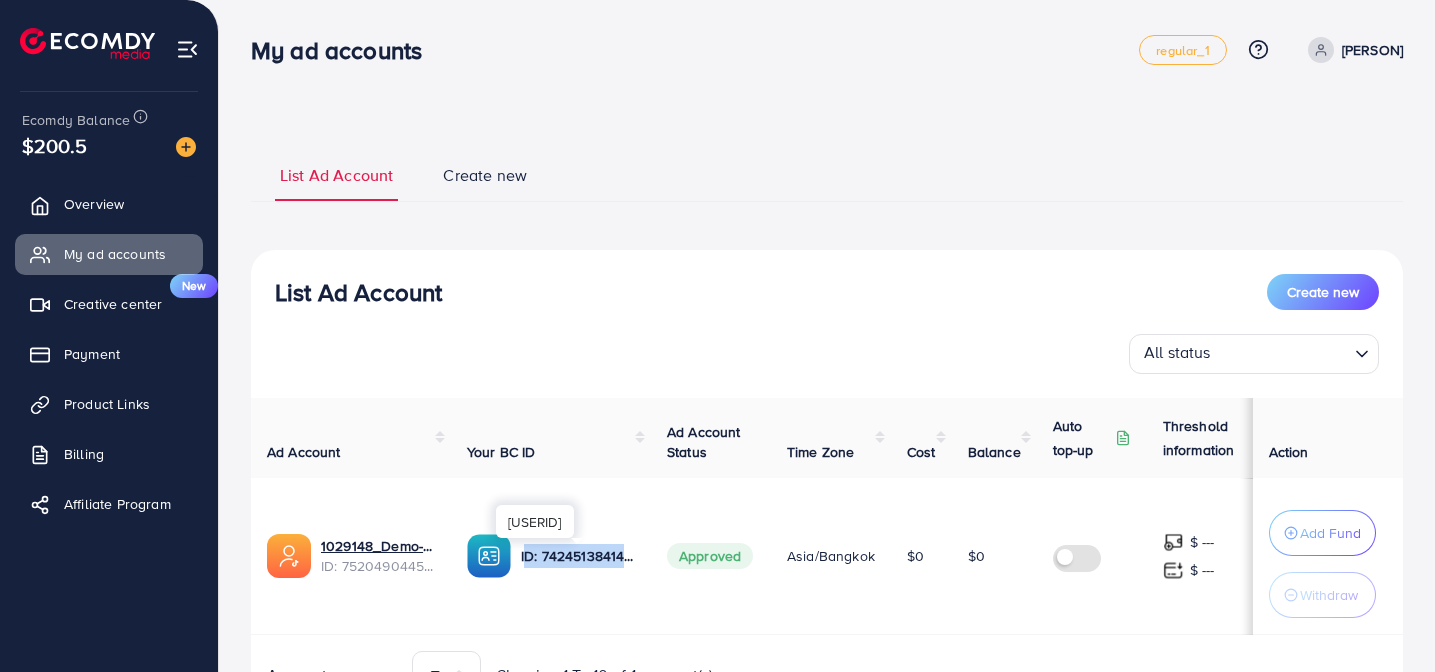 drag, startPoint x: 526, startPoint y: 553, endPoint x: 630, endPoint y: 554, distance: 104.00481 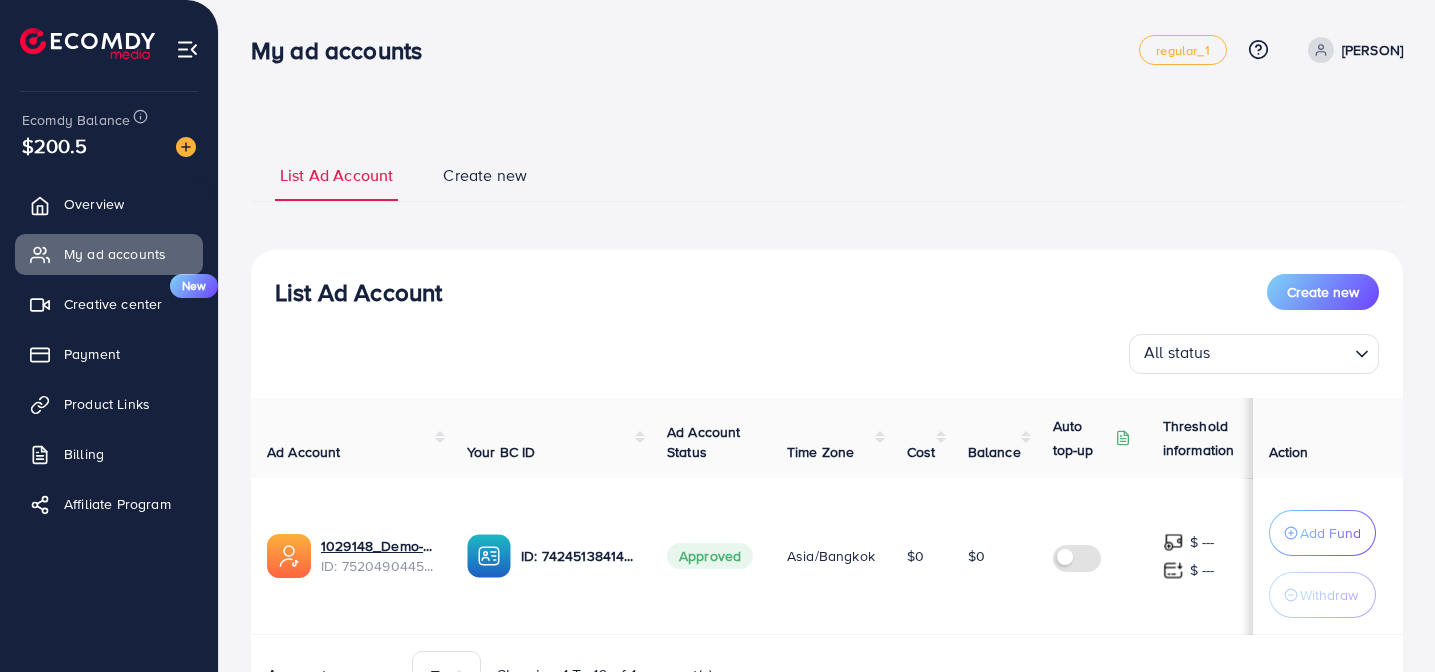 click on "1029148_Demo-SWSD_1751000925270  ID: 7520490445995081736" at bounding box center [351, 556] 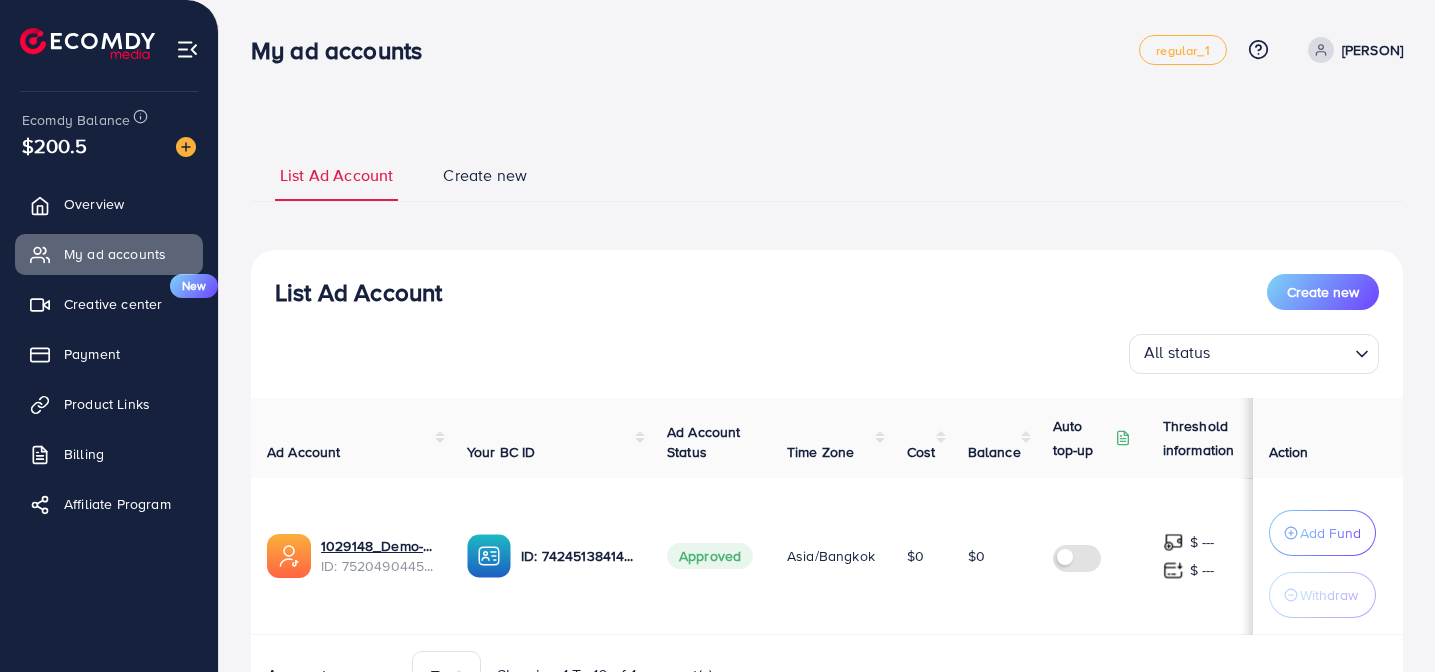 click on "List Ad Account Create new  List Ad Account   Create new
All status
Loading...                   Ad Account Your BC ID Ad Account Status Time Zone Cost Balance Auto top-up Threshold information Action            1029148_Demo-SWSD_1751000925270  ID: 7520490445995081736 ID: 7424513841444454416  Approved   Asia/Bangkok   $0   $0   $ ---   $ ---   Add Fund   Withdraw           Account per page  ** ** ** ***  Showing 1 To 10 of 1 account(s)   Step 1: TikTok For Business Account   Connect to TikTok for Business to access all of your business account in one place   user1404565970142   User ID: 7385885616897016833   By connecting your account, you agree to our   TikTok Business Product (Data) Terms   Step 2: TikTok For Business Center   Business Center is a powerful business management tool that lets organizations   Sweetday_Sweetdream   User ID: 7530312107385061393   Kaitok   User ID: 7513889631788761096   SweetdaySweetdream   User ID: 7424513841444454416   + Create New  ******" at bounding box center [827, 389] 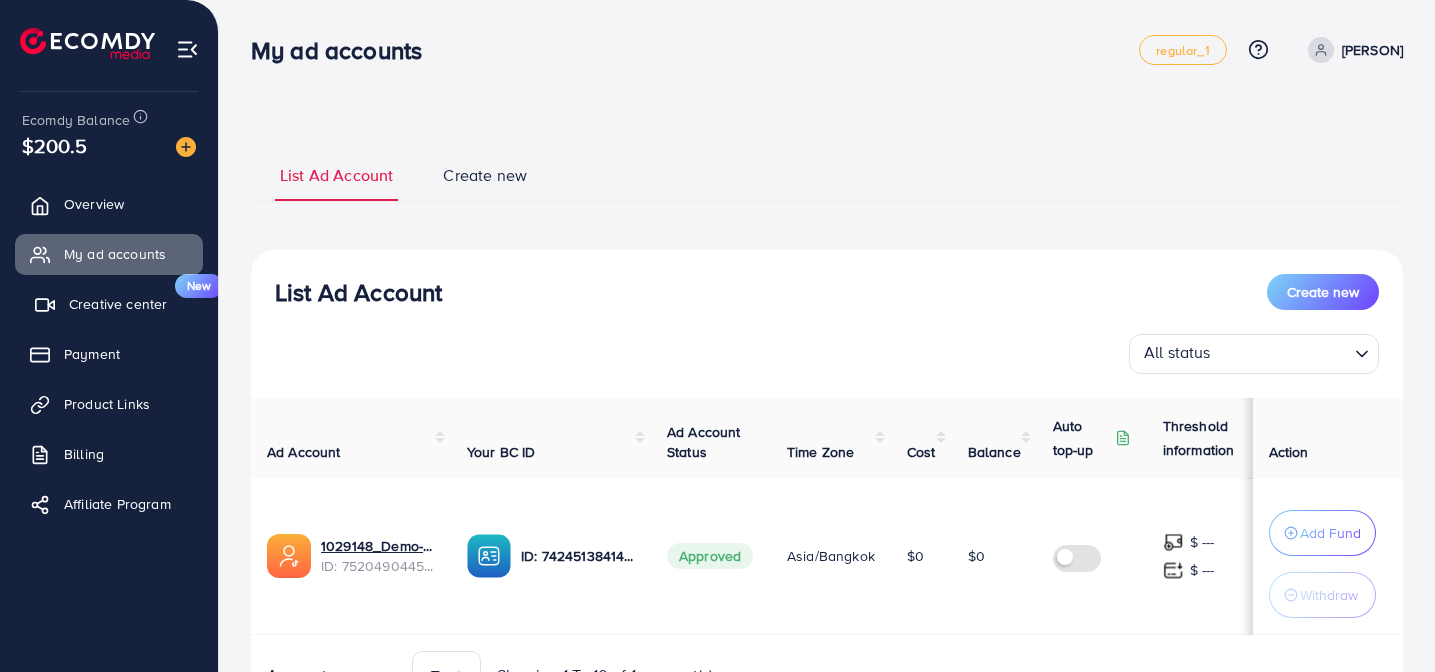 click on "Creative center" at bounding box center (118, 304) 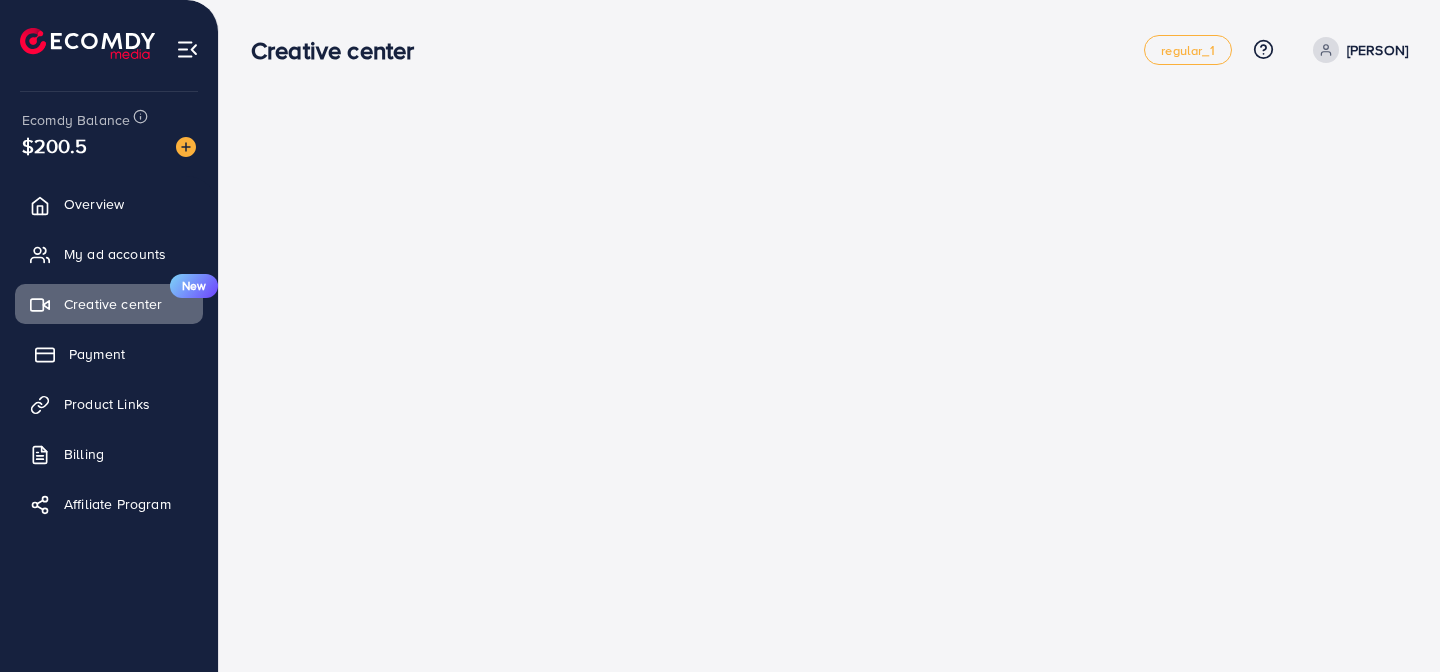 click on "Payment" at bounding box center [109, 354] 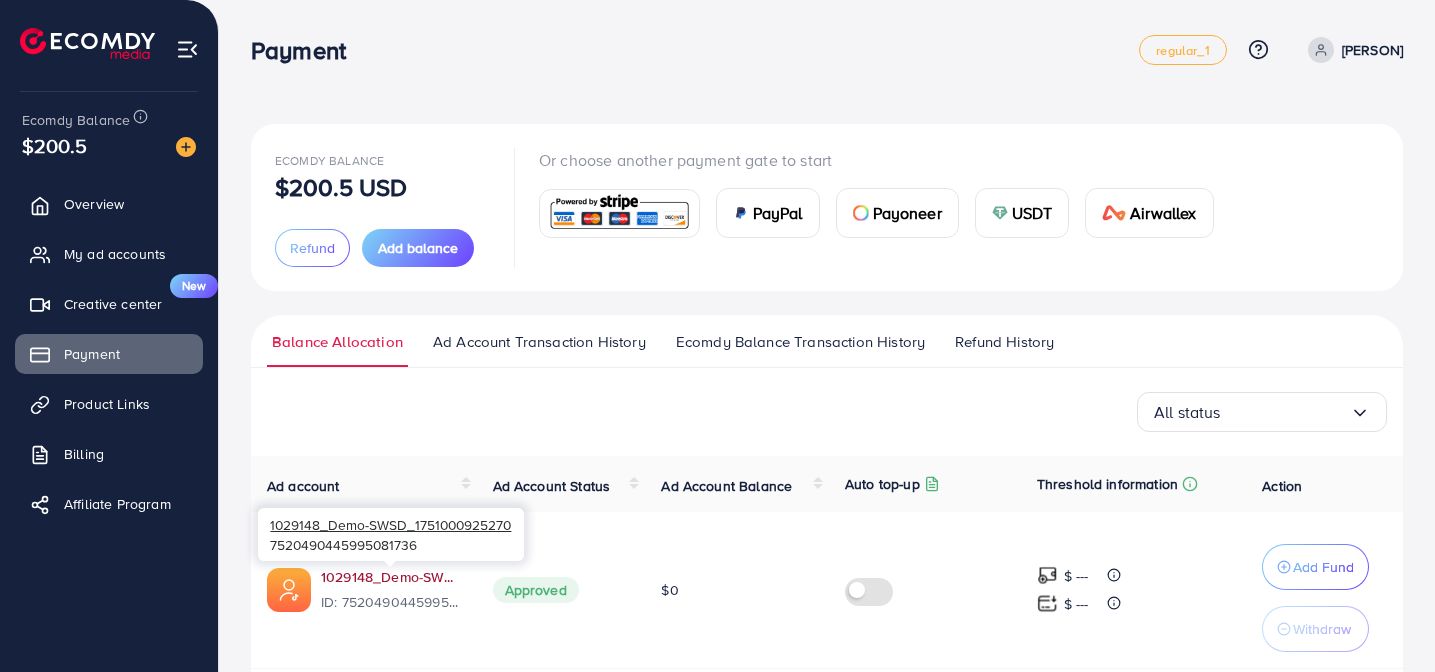 click on "1029148_Demo-SWSD_1751000925270" at bounding box center [391, 577] 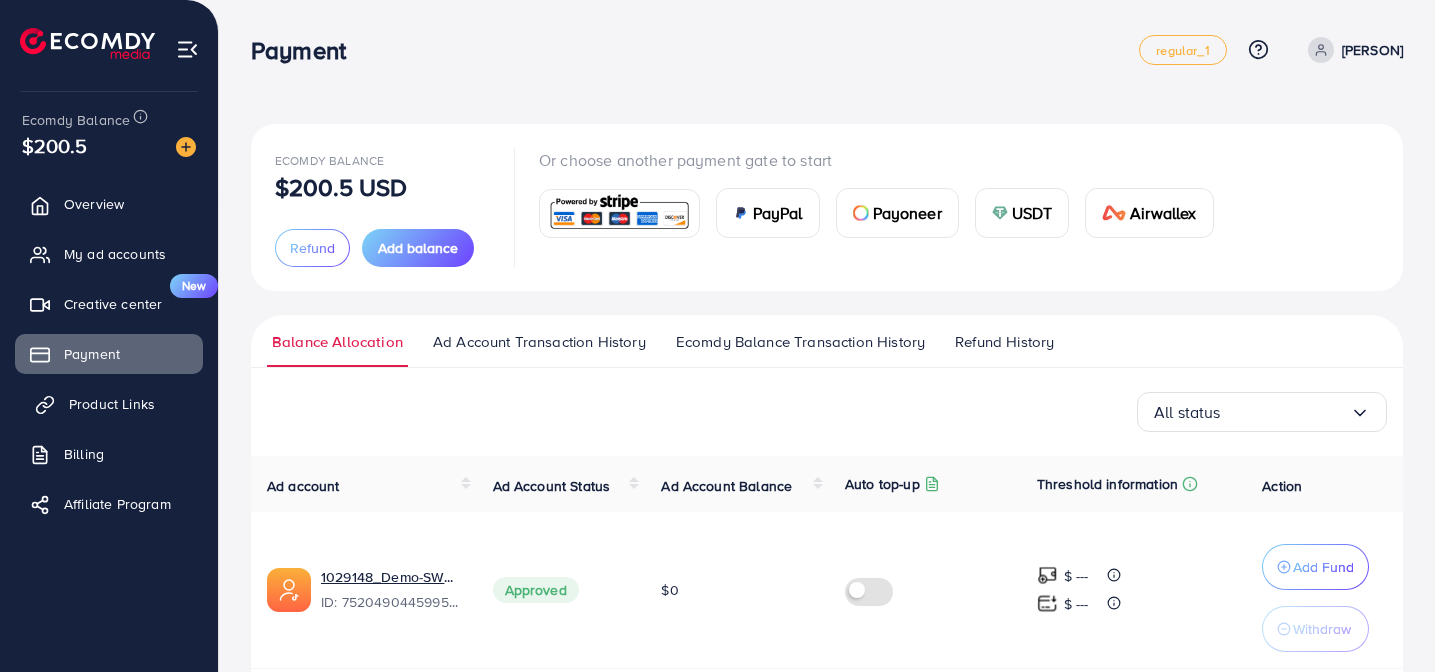 click on "Product Links" at bounding box center [112, 404] 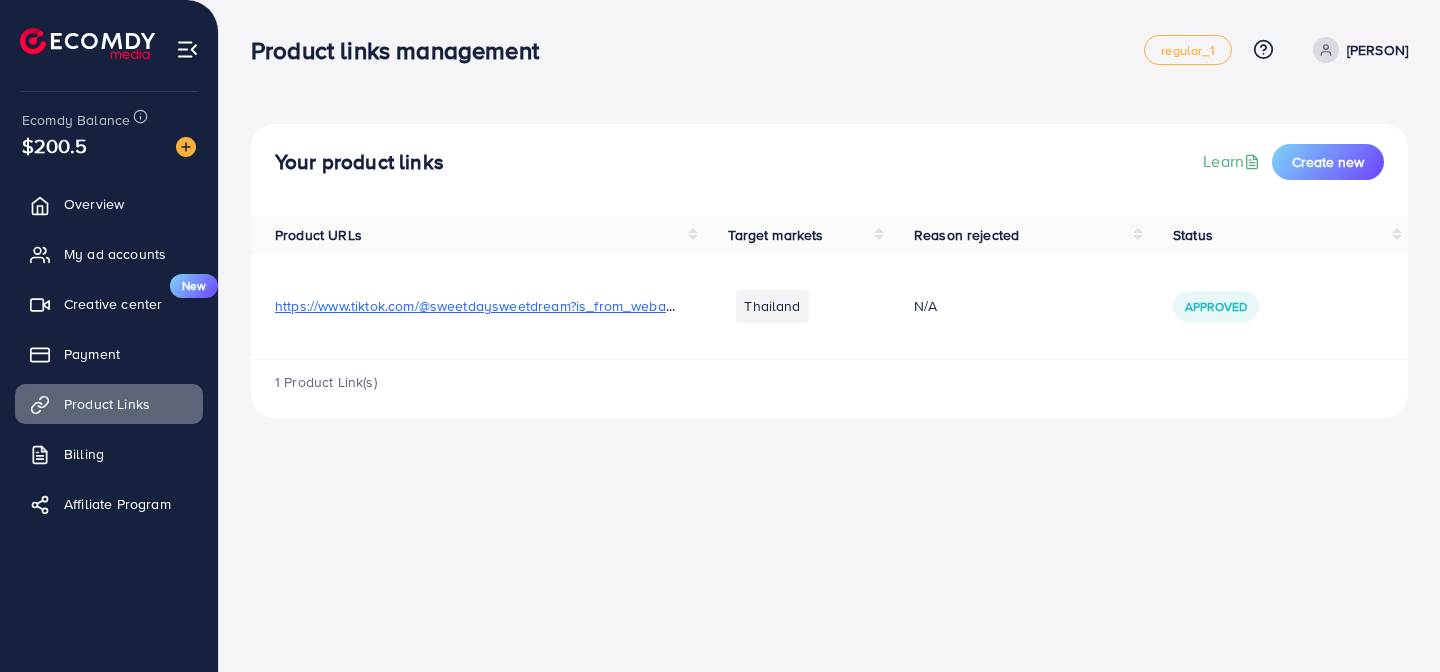 click on "https://www.tiktok.com/@sweetdaysweetdream?is_from_webapp=1&sender_device=pc" at bounding box center [548, 306] 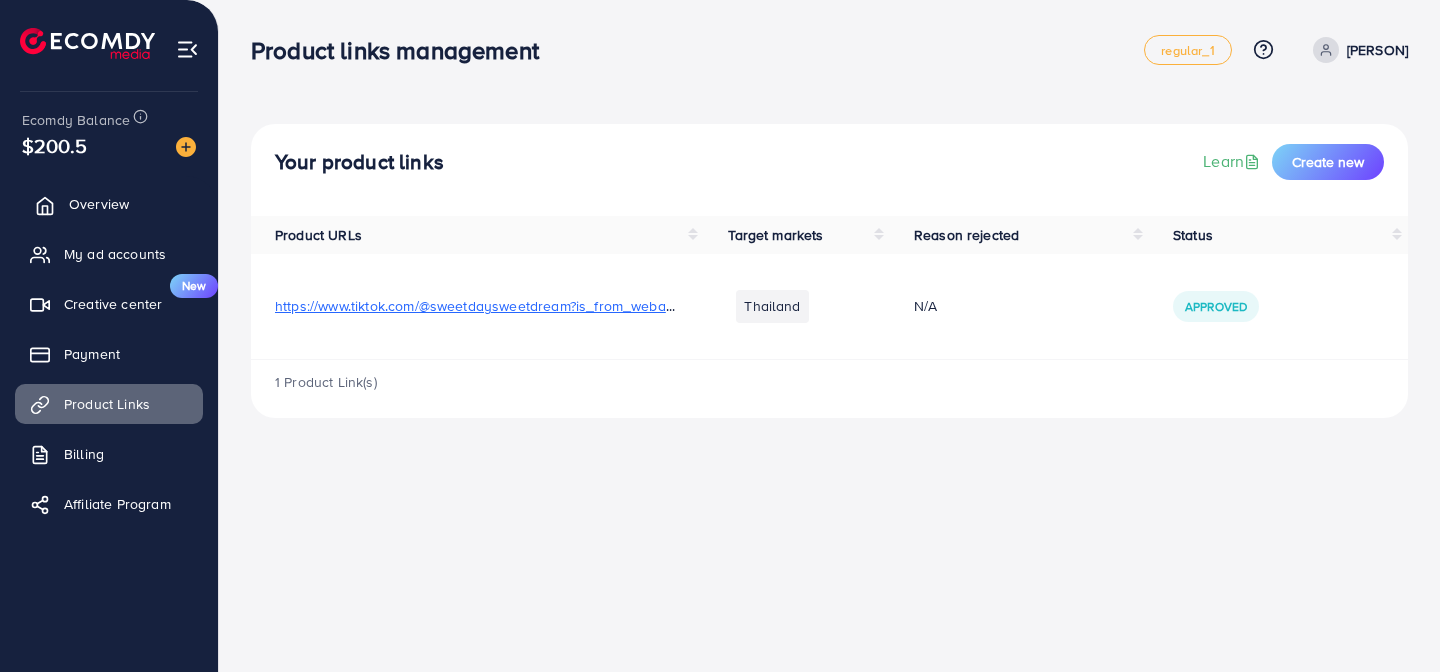 click on "Overview" at bounding box center (99, 204) 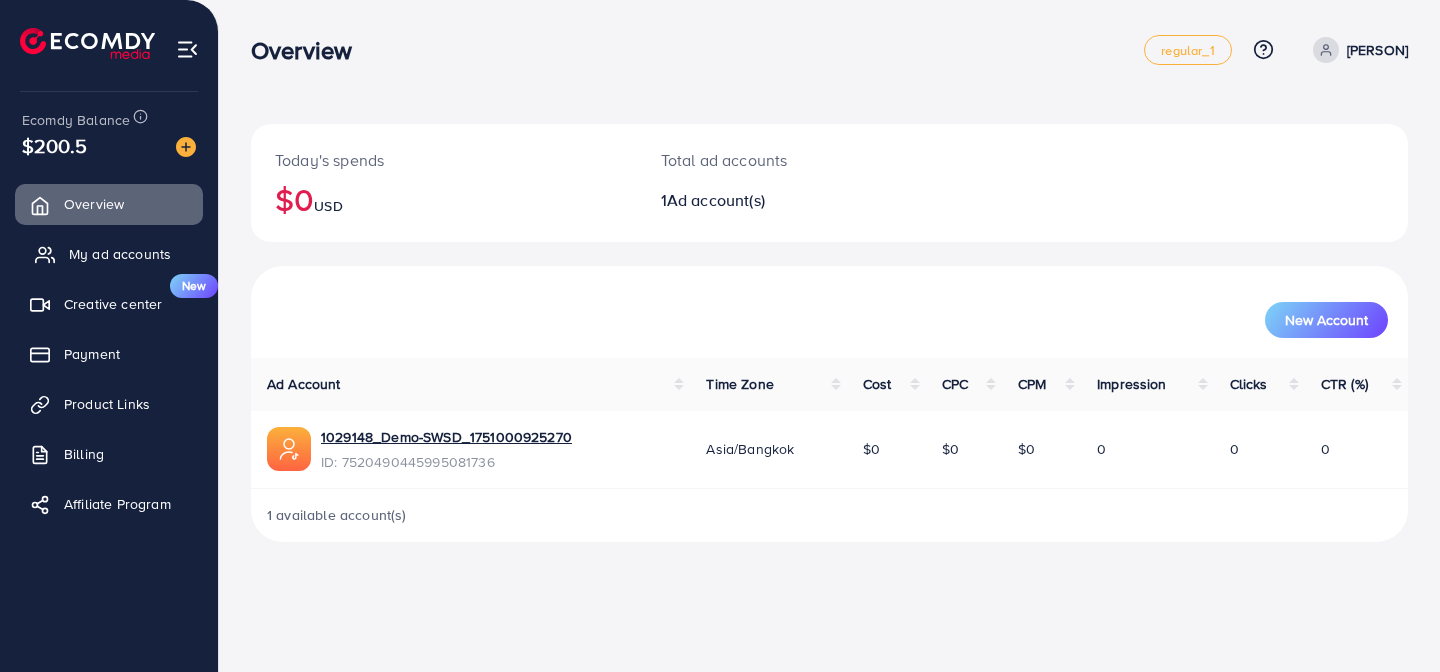 click on "My ad accounts" at bounding box center (120, 254) 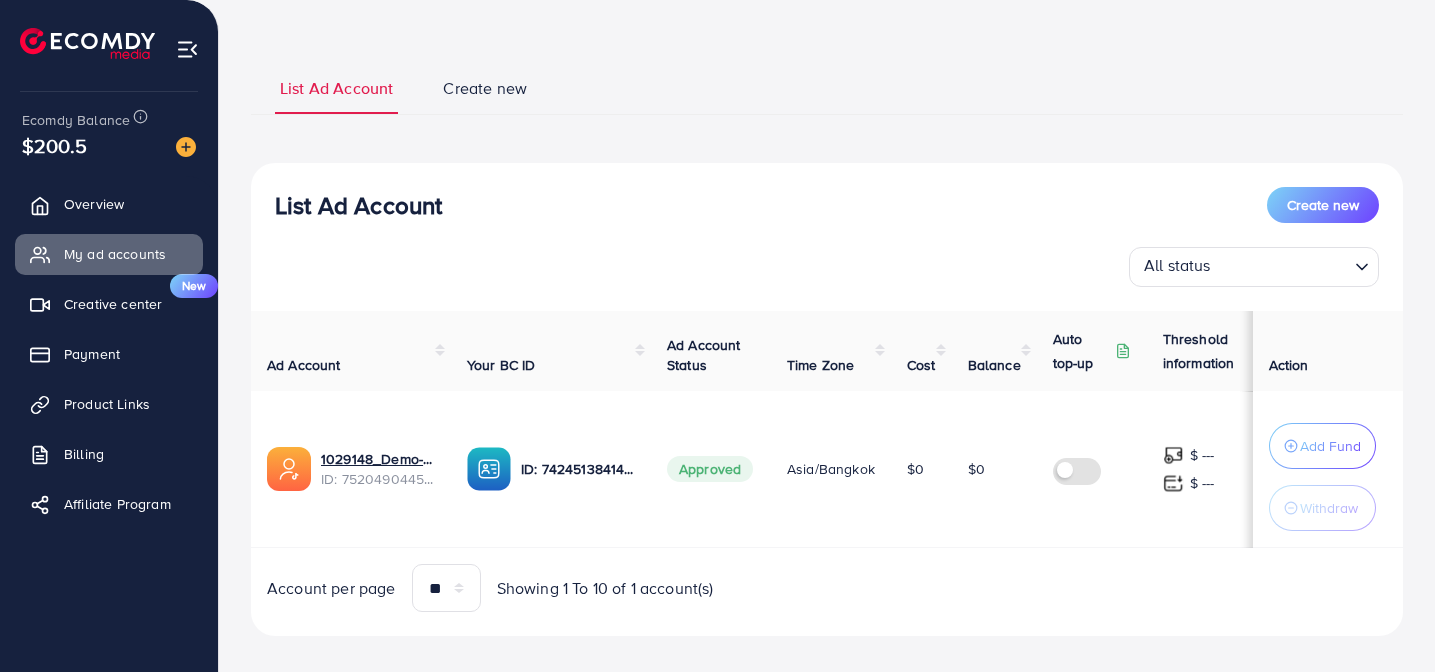 scroll, scrollTop: 95, scrollLeft: 0, axis: vertical 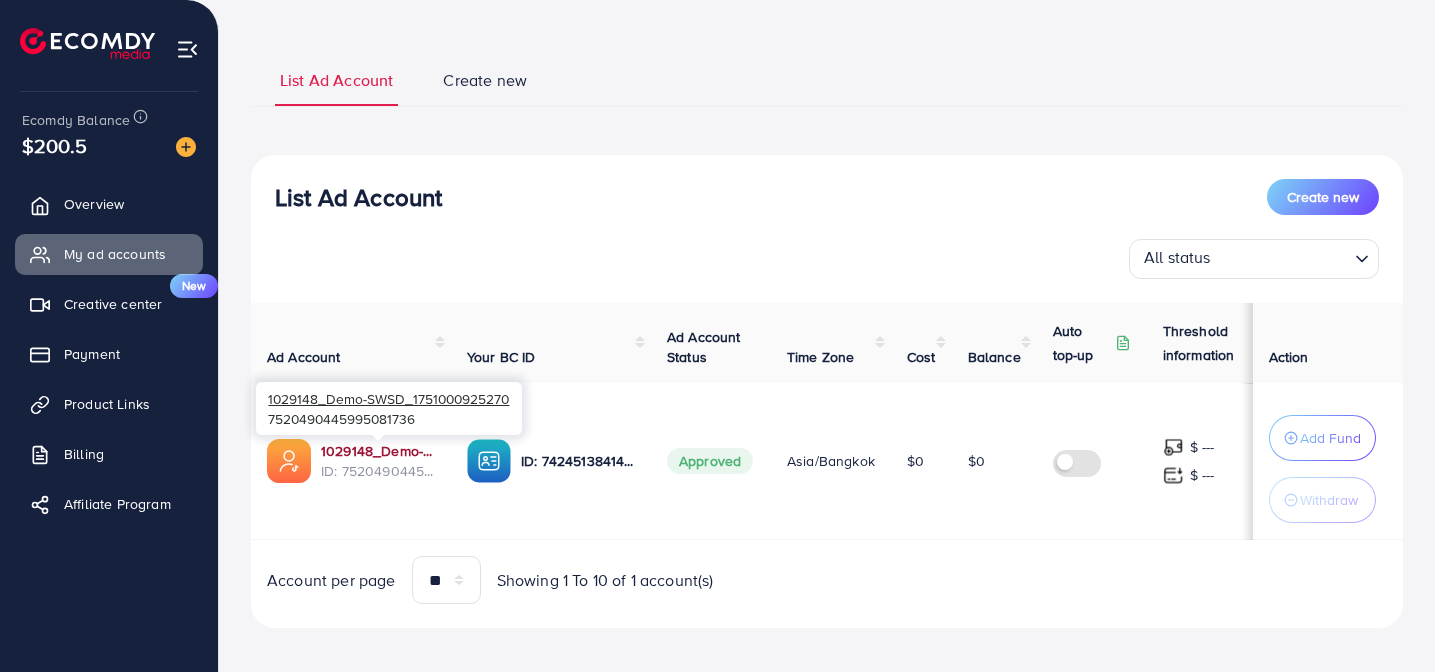 click on "1029148_Demo-SWSD_1751000925270" at bounding box center (378, 451) 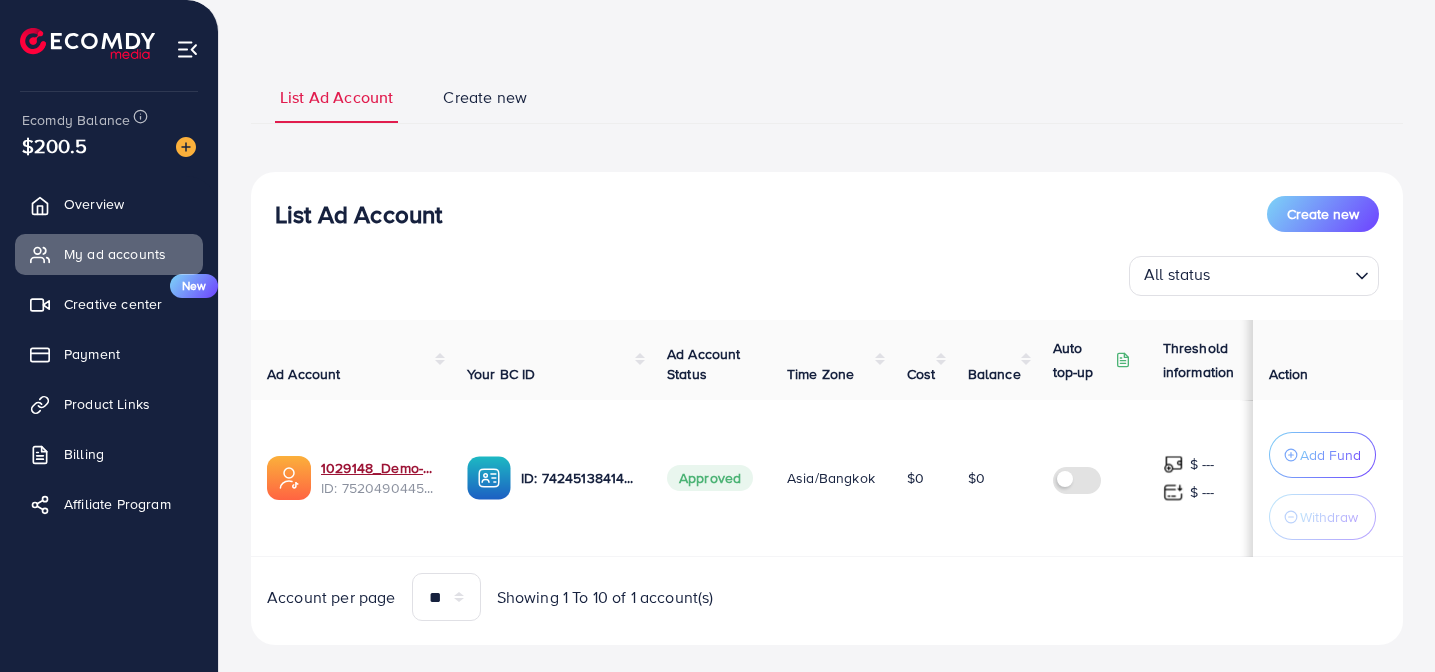 scroll, scrollTop: 112, scrollLeft: 0, axis: vertical 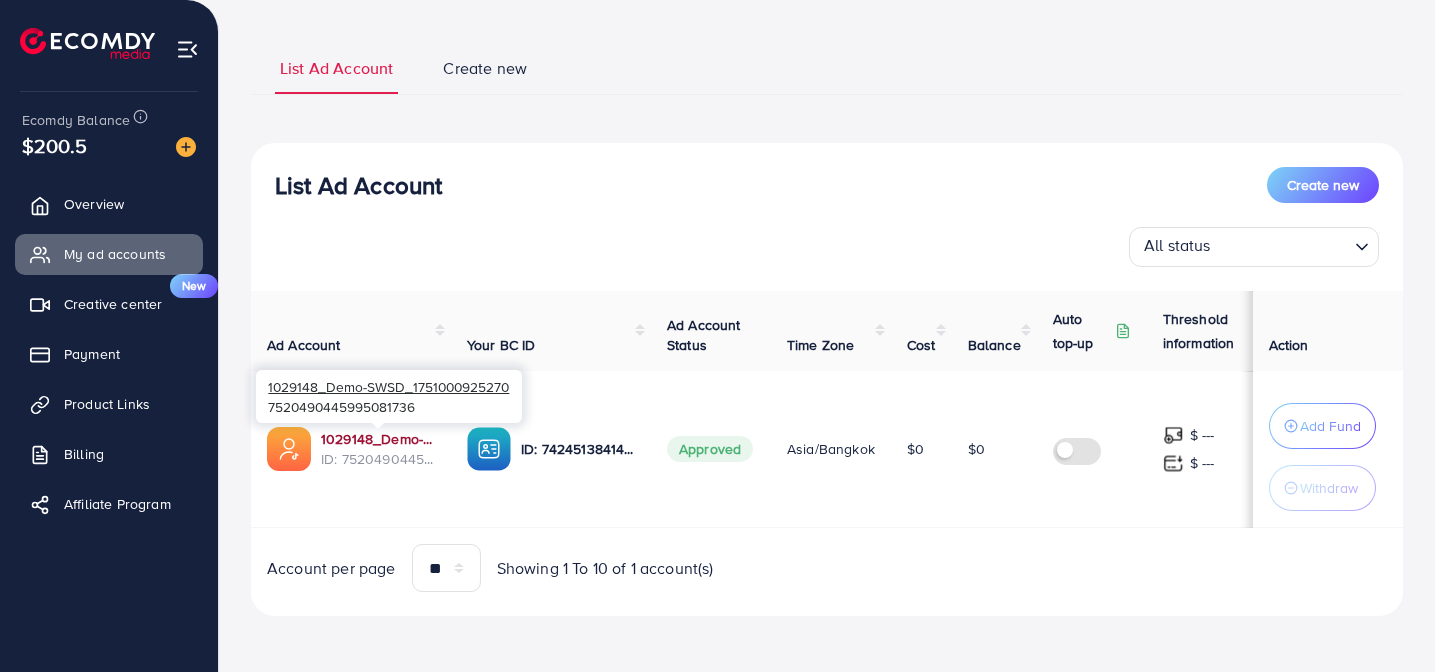 click on "1029148_Demo-SWSD_1751000925270" at bounding box center (378, 439) 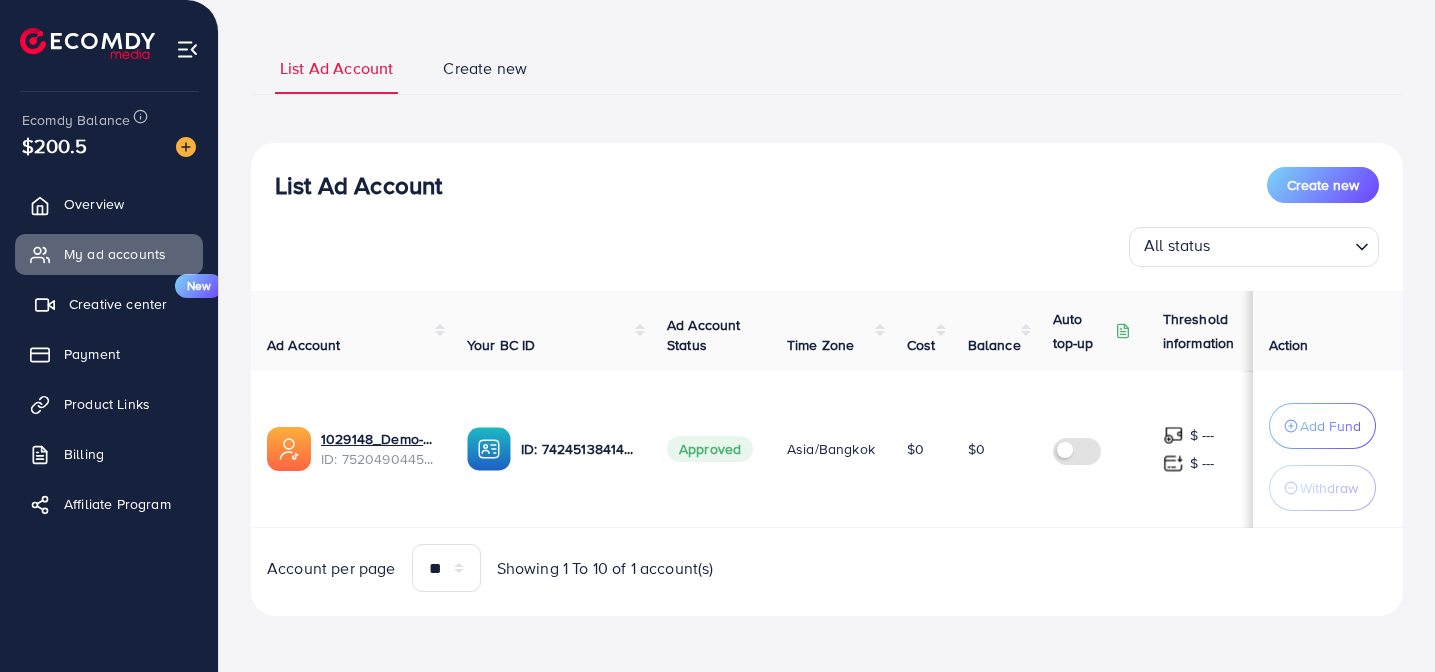click on "Creative center" at bounding box center (118, 304) 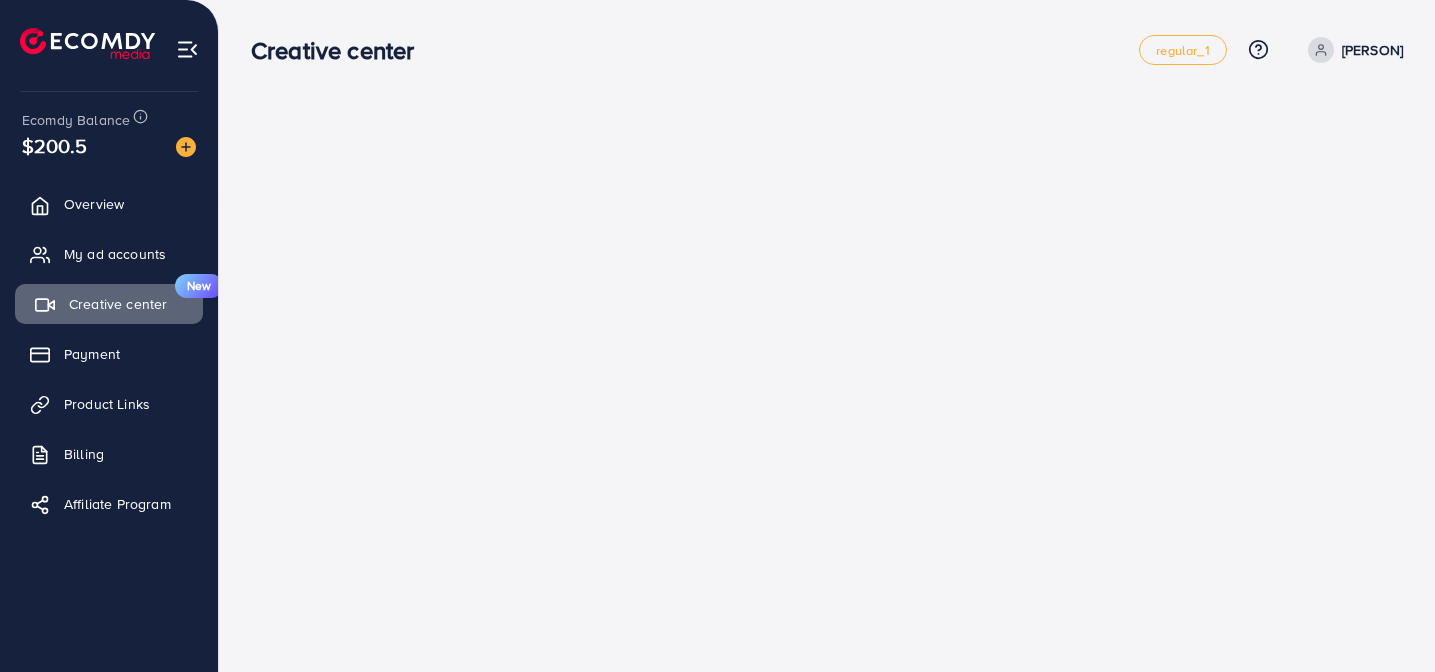 scroll, scrollTop: 0, scrollLeft: 0, axis: both 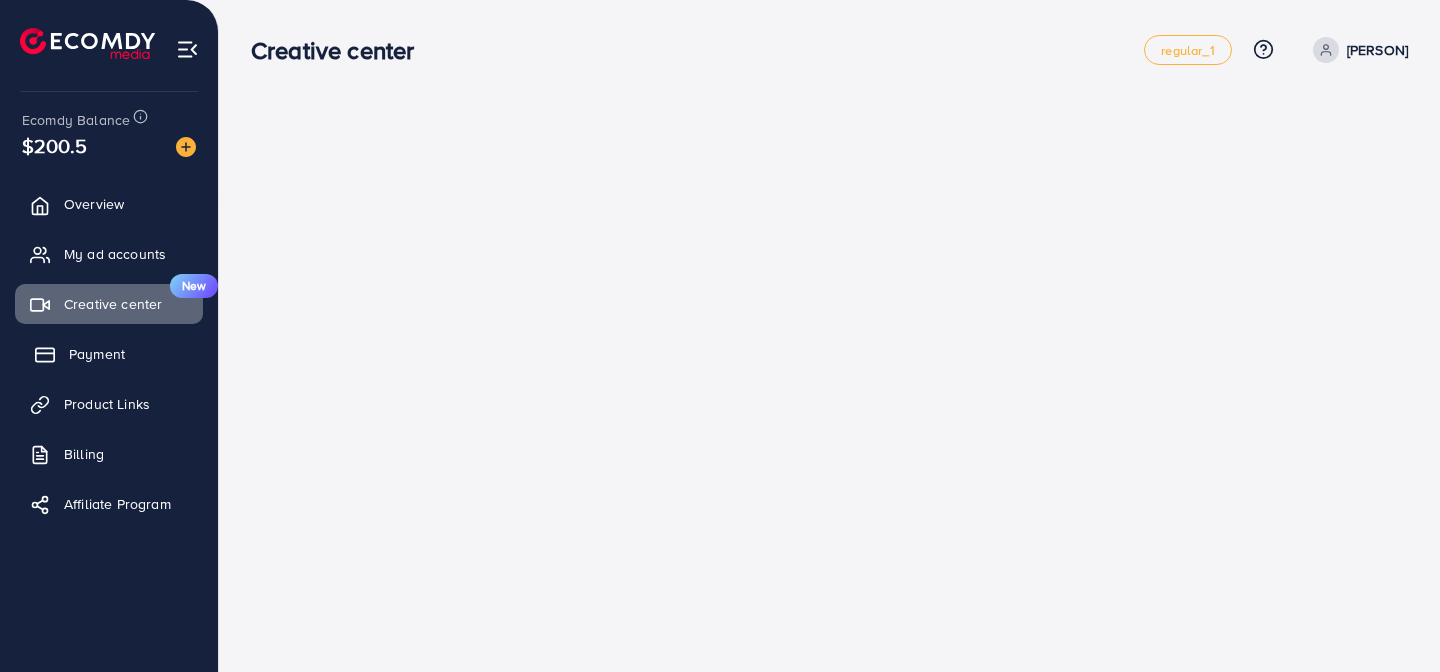 click on "Payment" at bounding box center [97, 354] 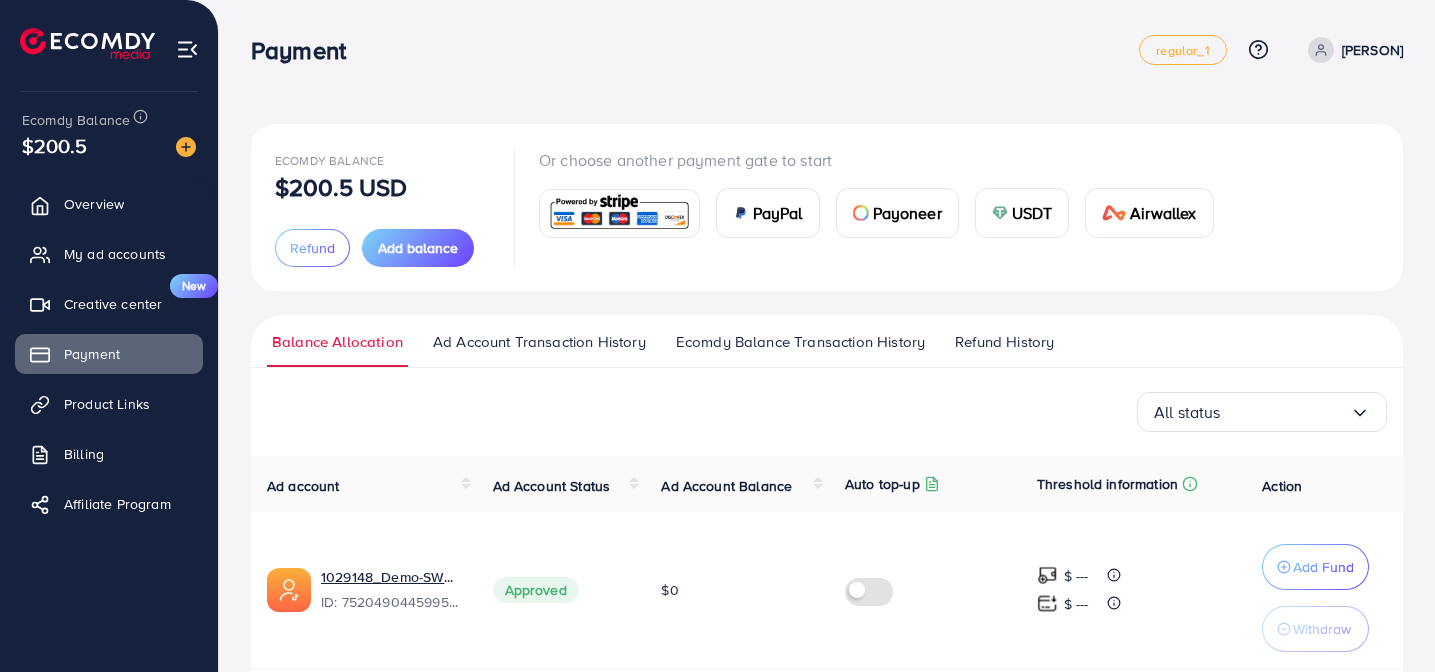 scroll, scrollTop: 81, scrollLeft: 0, axis: vertical 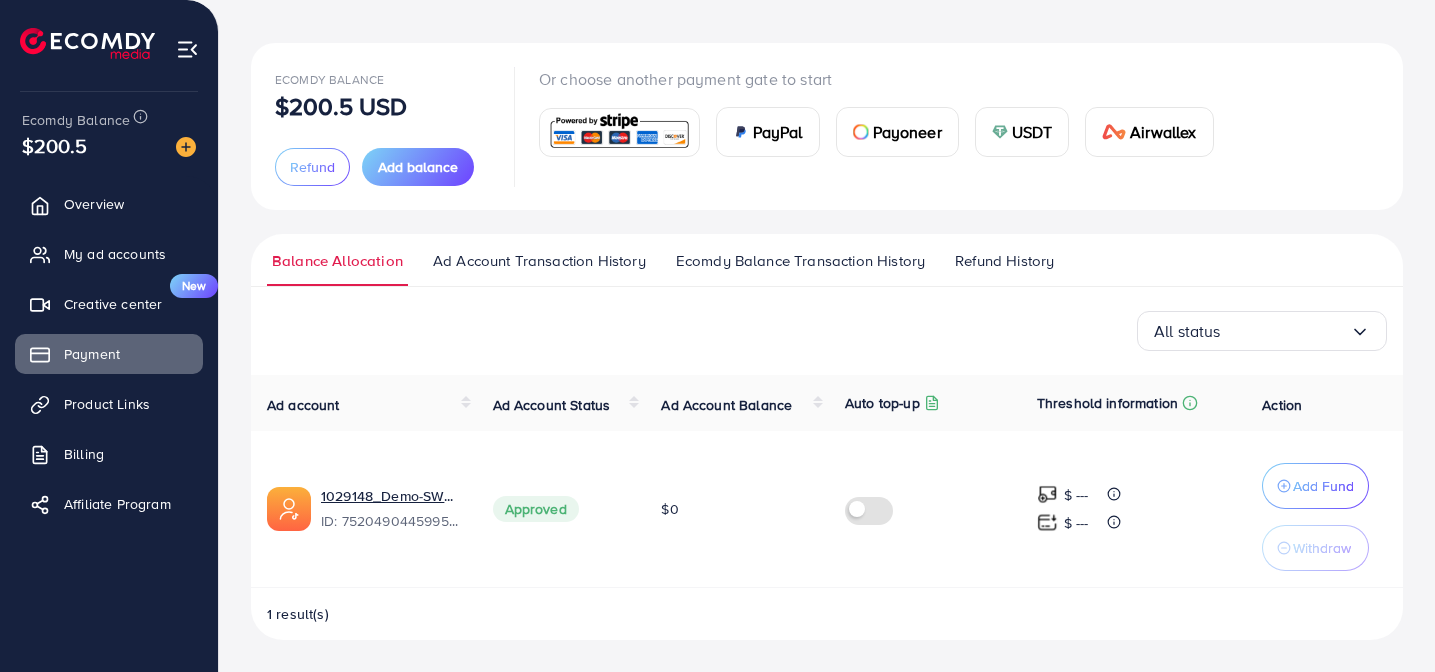 click on "Ad Account Transaction History" at bounding box center (539, 268) 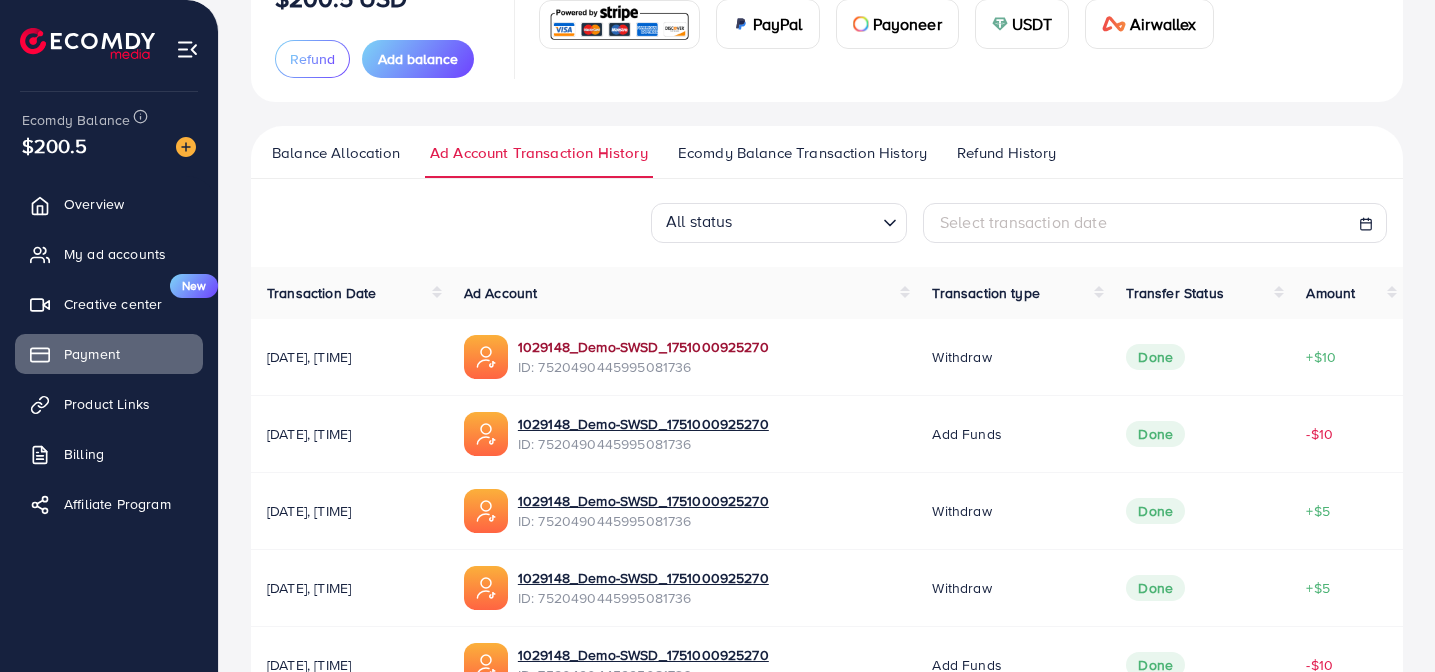 scroll, scrollTop: 182, scrollLeft: 0, axis: vertical 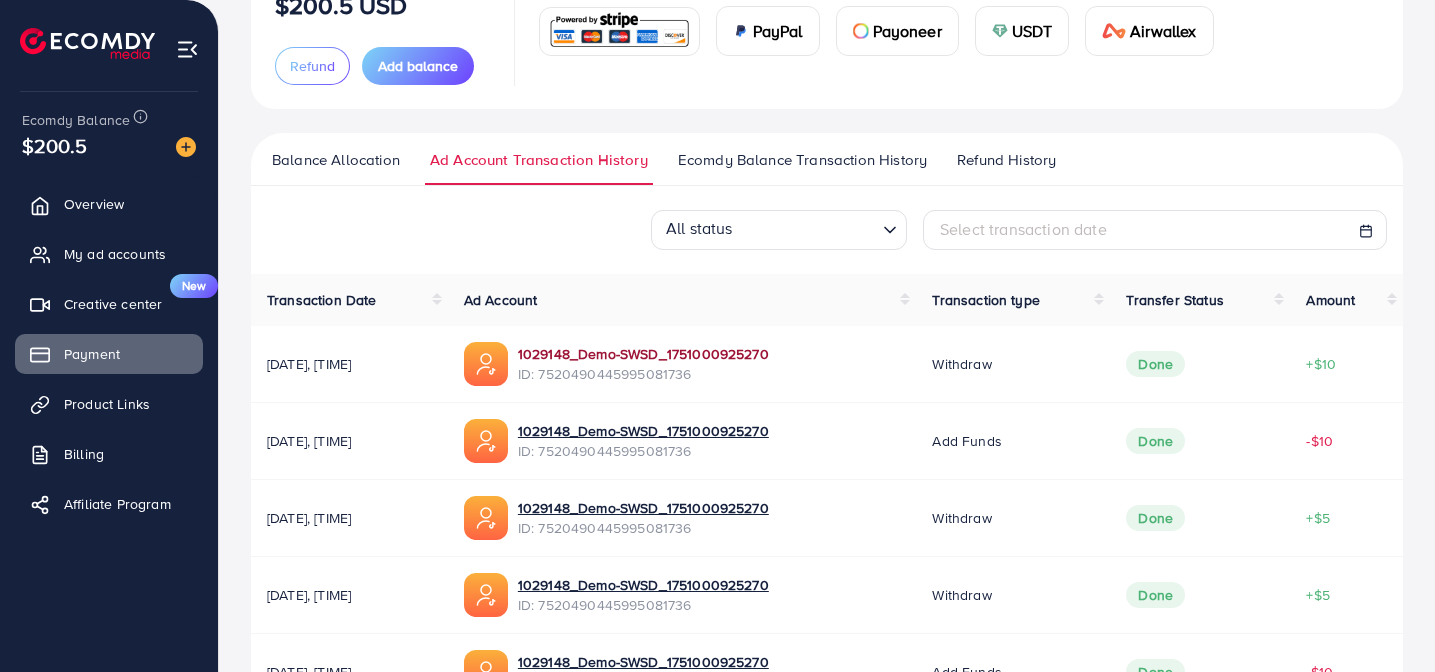 click on "1029148_Demo-SWSD_1751000925270" at bounding box center [643, 354] 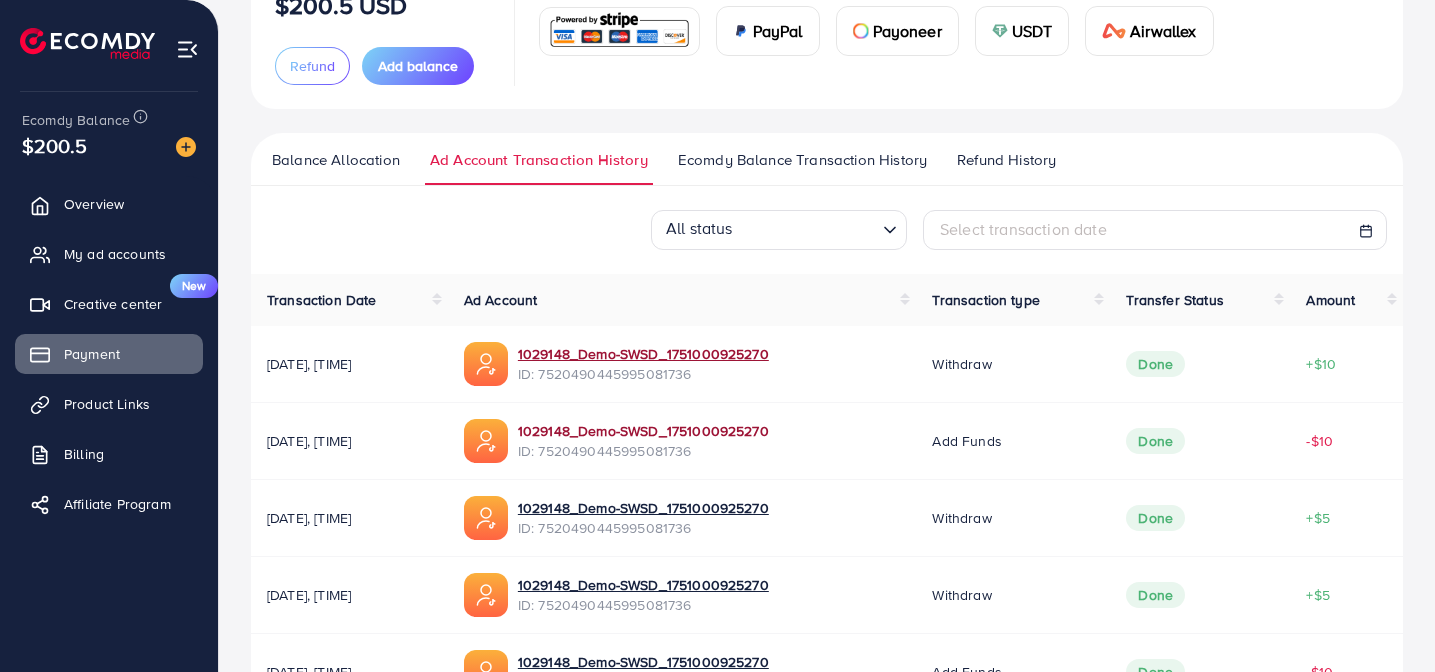 scroll, scrollTop: 305, scrollLeft: 0, axis: vertical 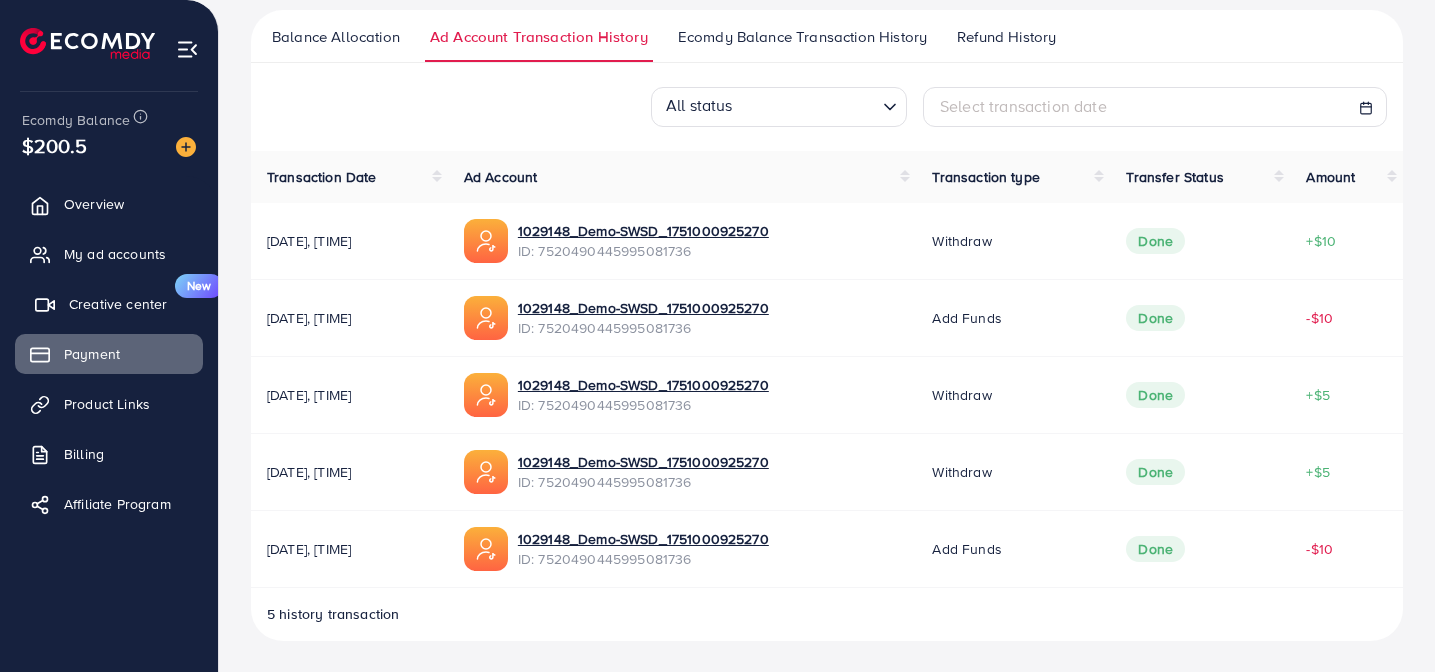click on "Creative center" at bounding box center [118, 304] 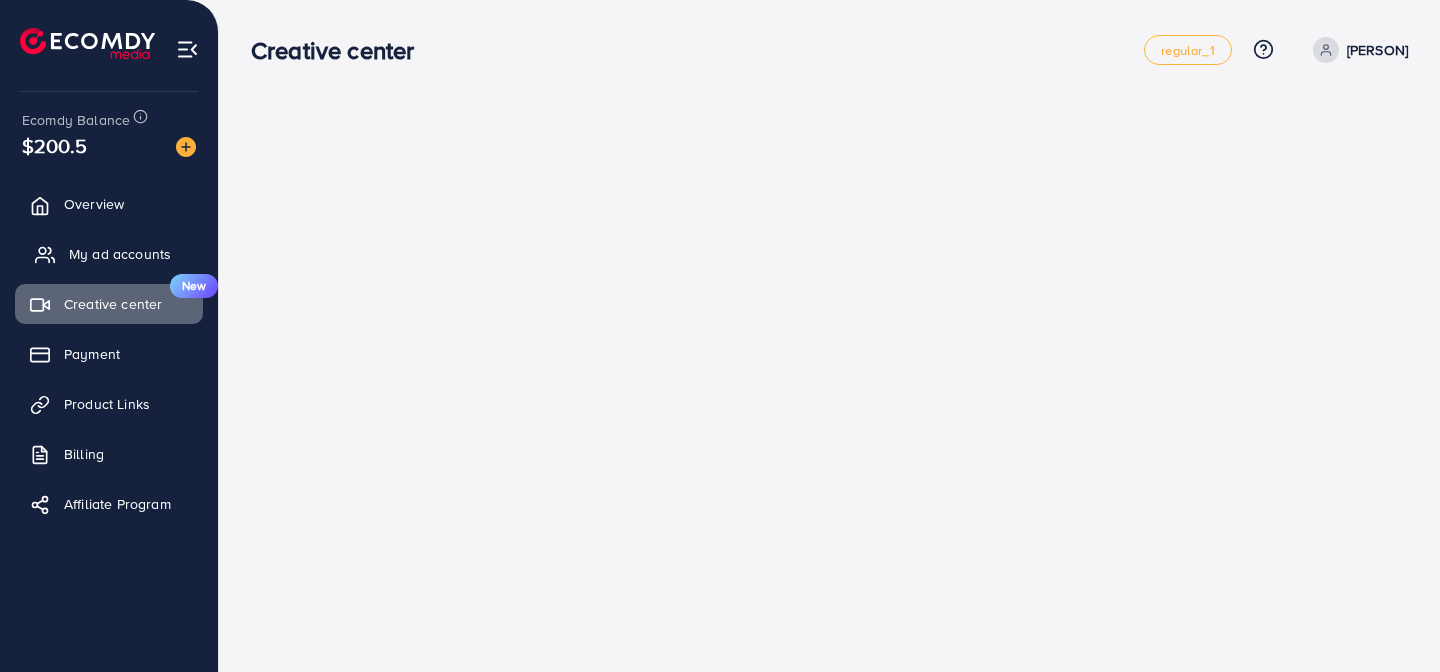 click on "My ad accounts" at bounding box center (120, 254) 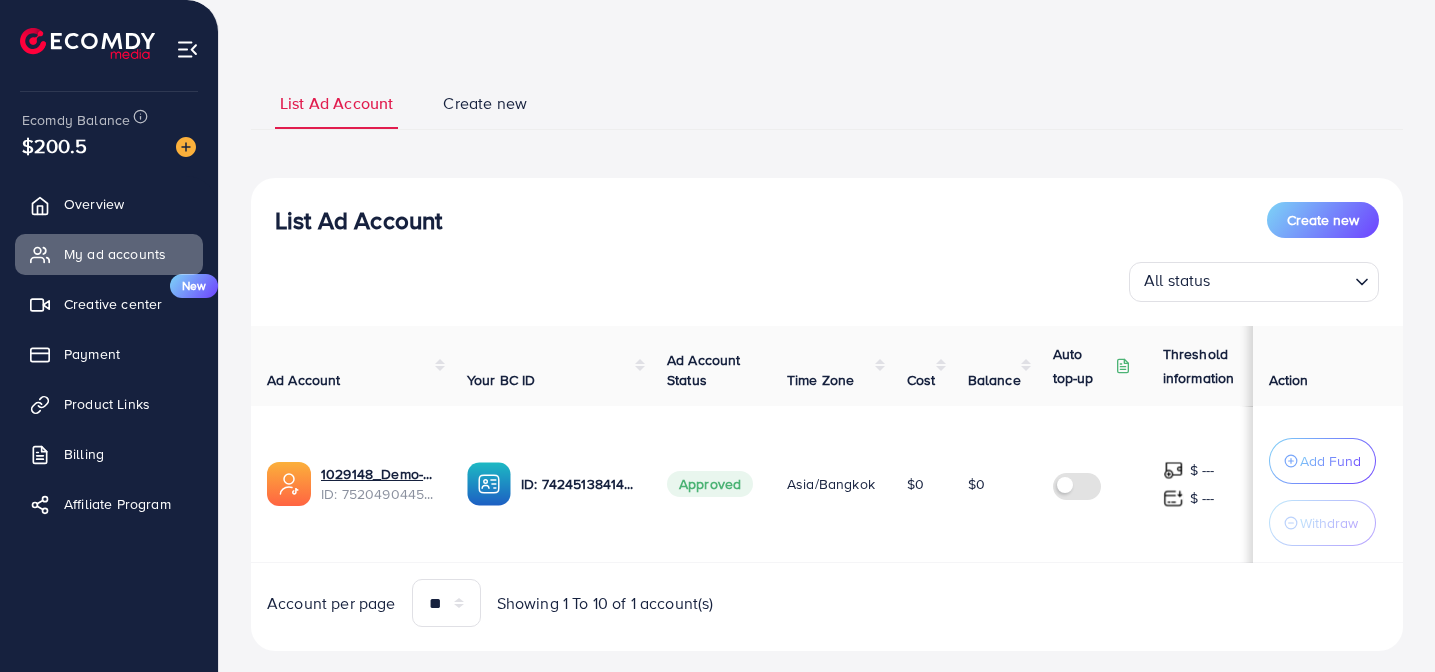 scroll, scrollTop: 88, scrollLeft: 0, axis: vertical 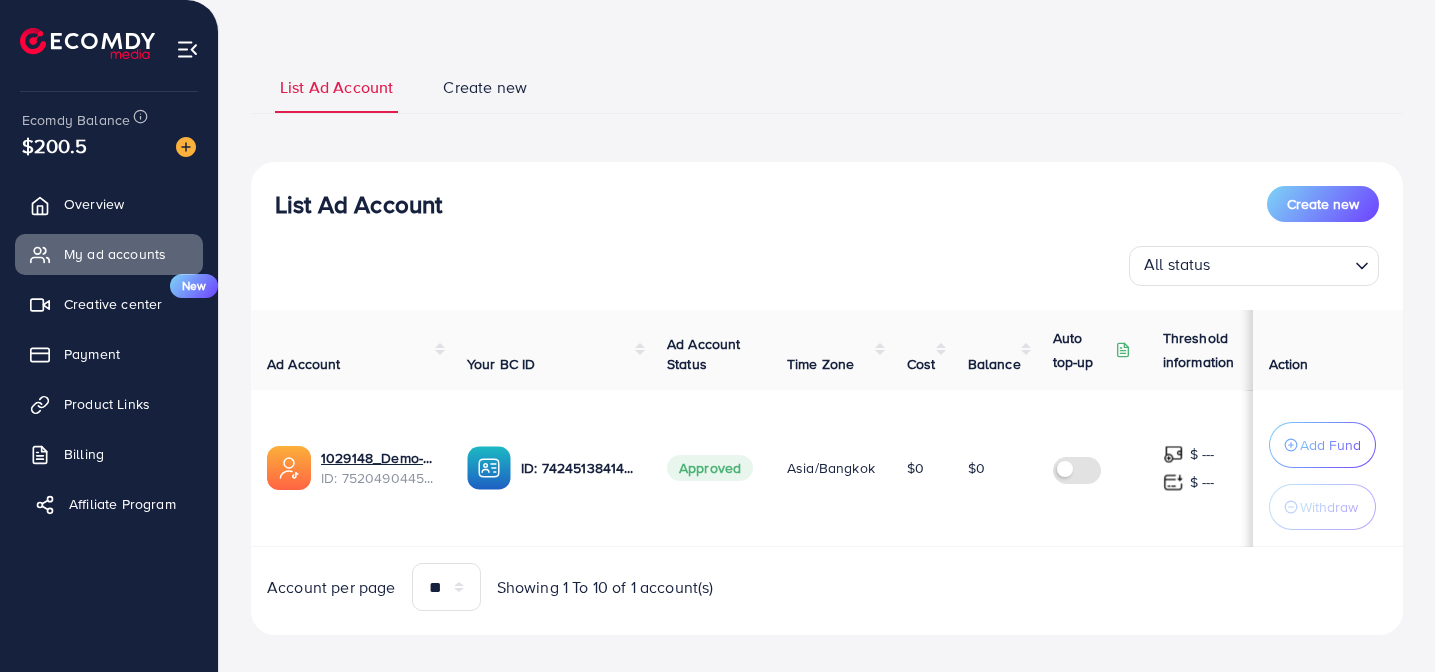 click on "Affiliate Program" at bounding box center (109, 504) 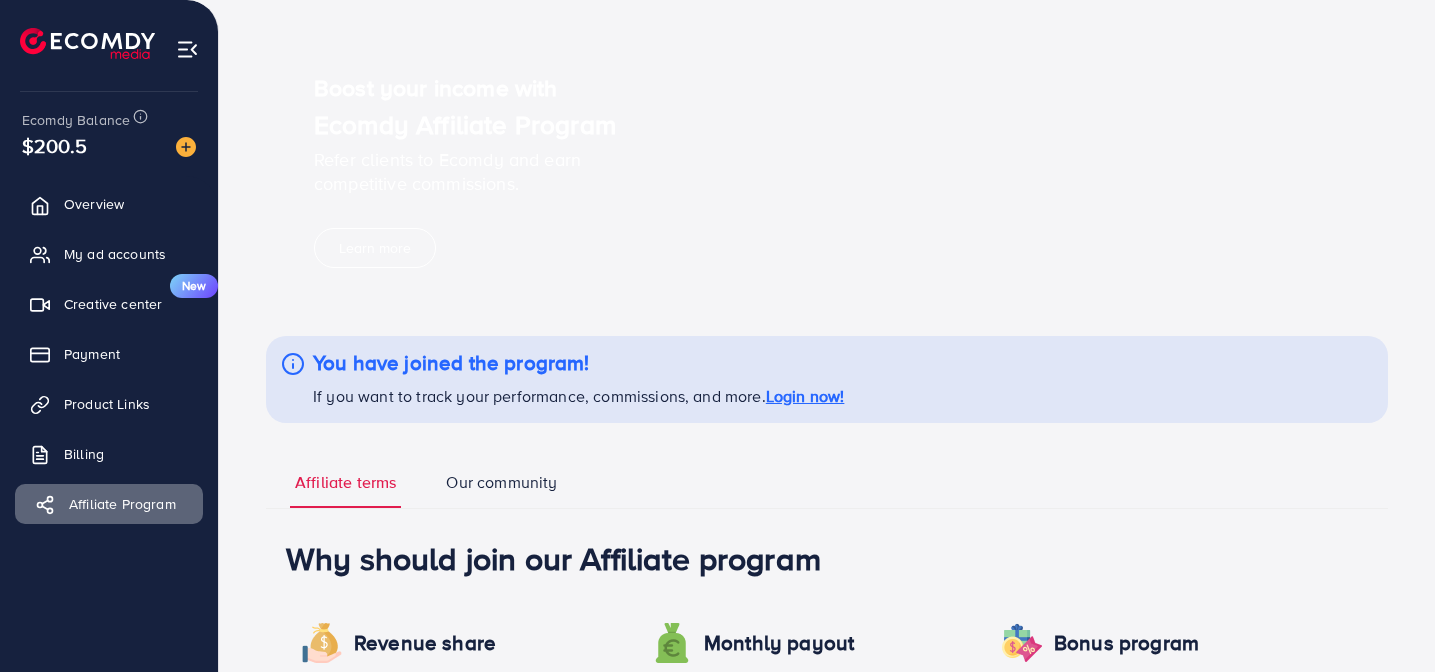 scroll, scrollTop: 0, scrollLeft: 0, axis: both 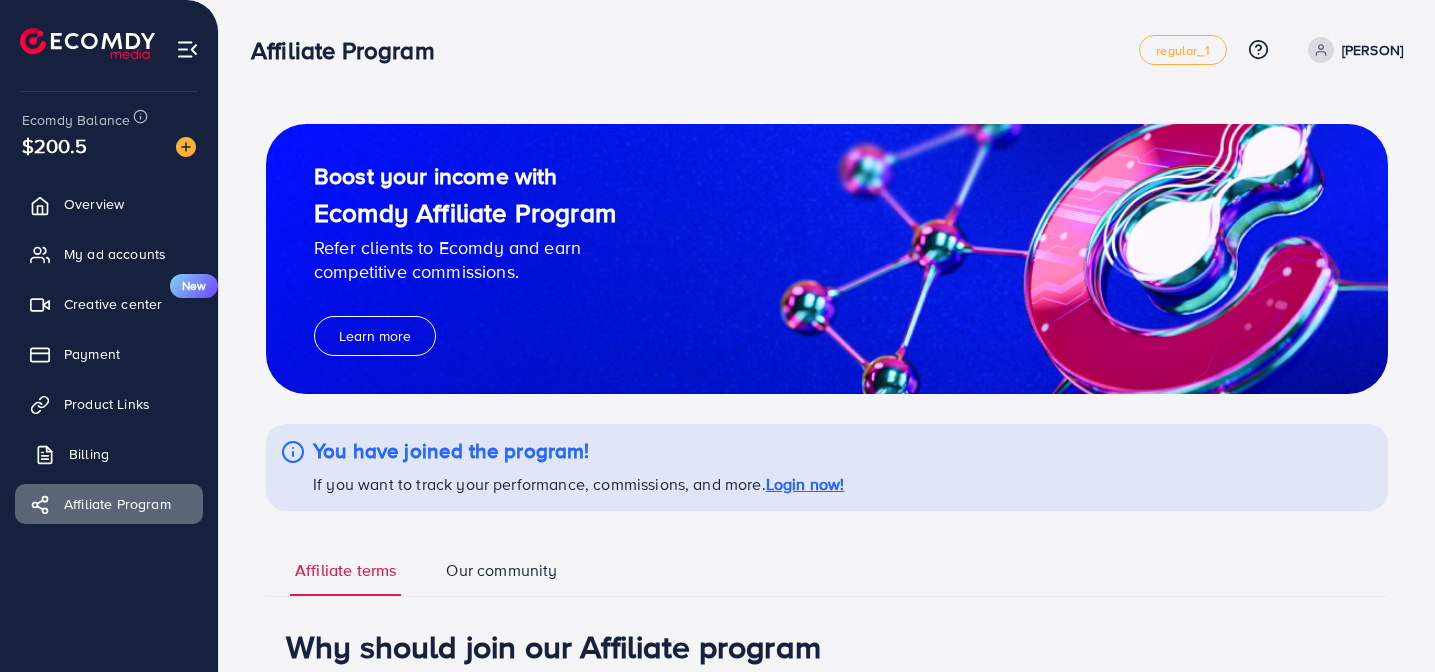 click on "Billing" at bounding box center (89, 454) 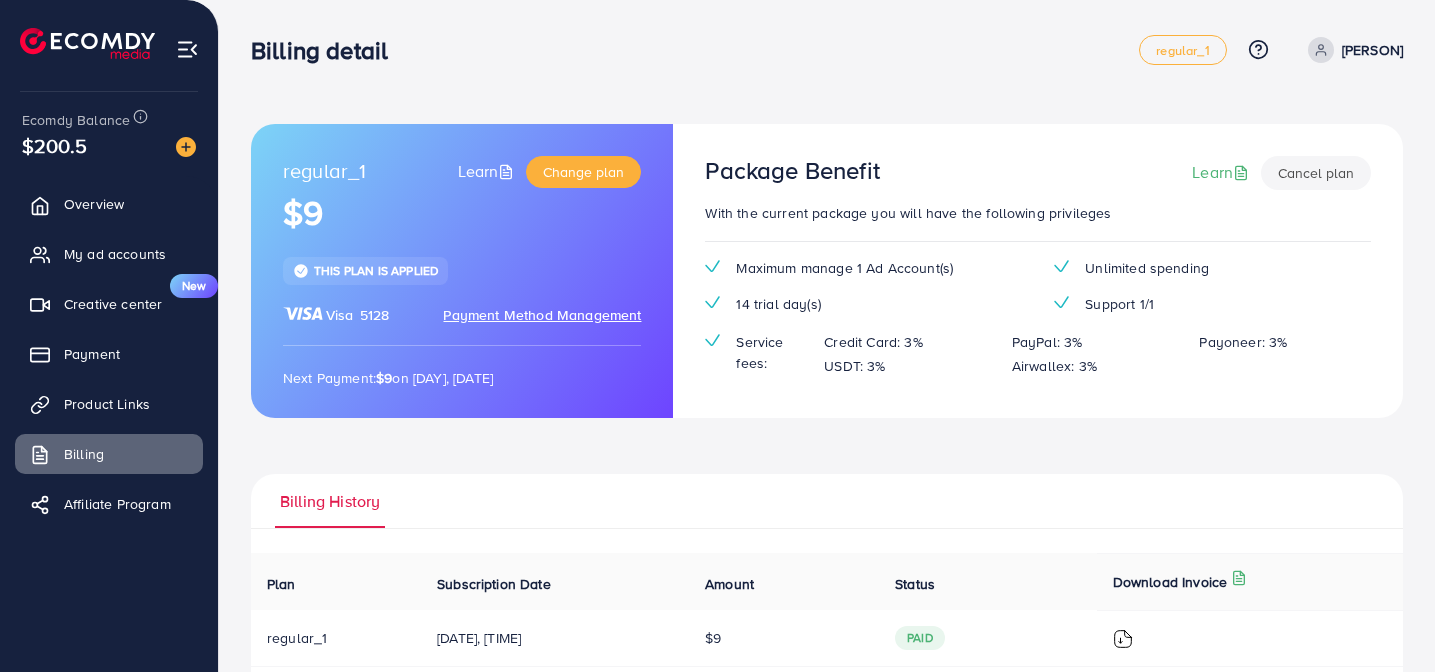 scroll, scrollTop: 157, scrollLeft: 0, axis: vertical 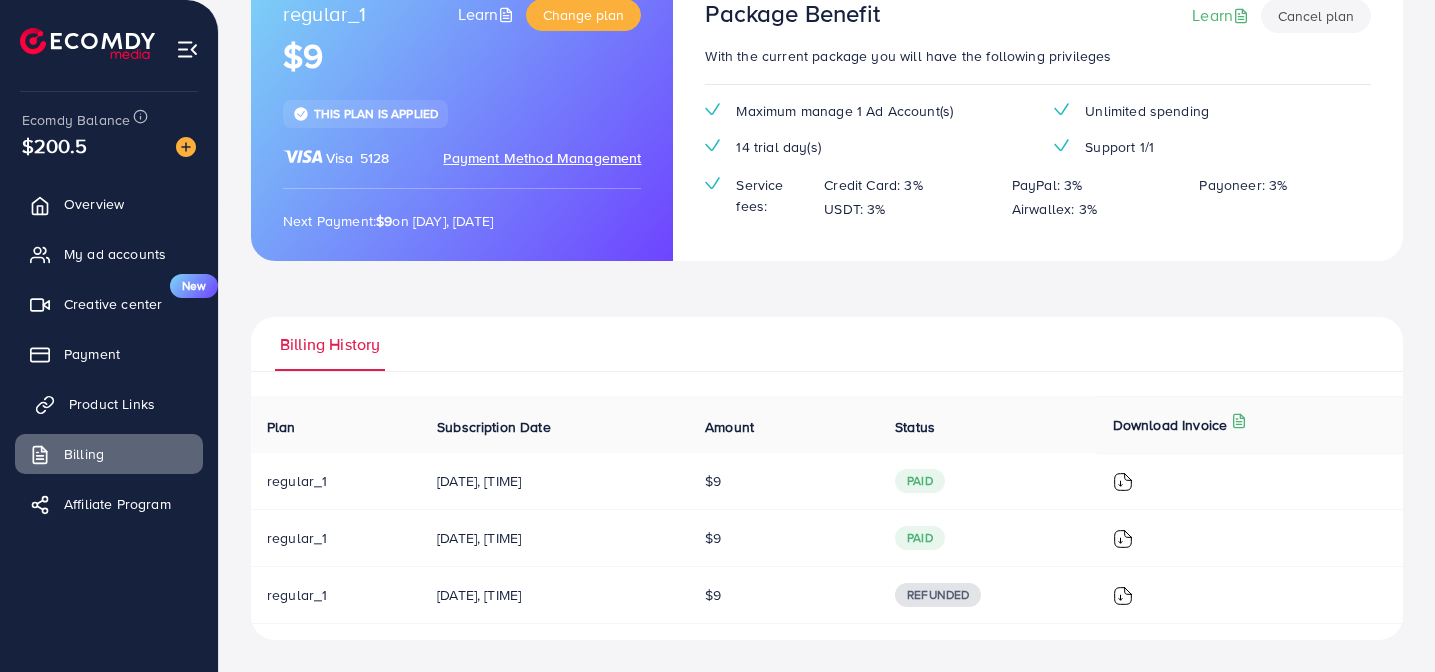 click on "Product Links" at bounding box center (112, 404) 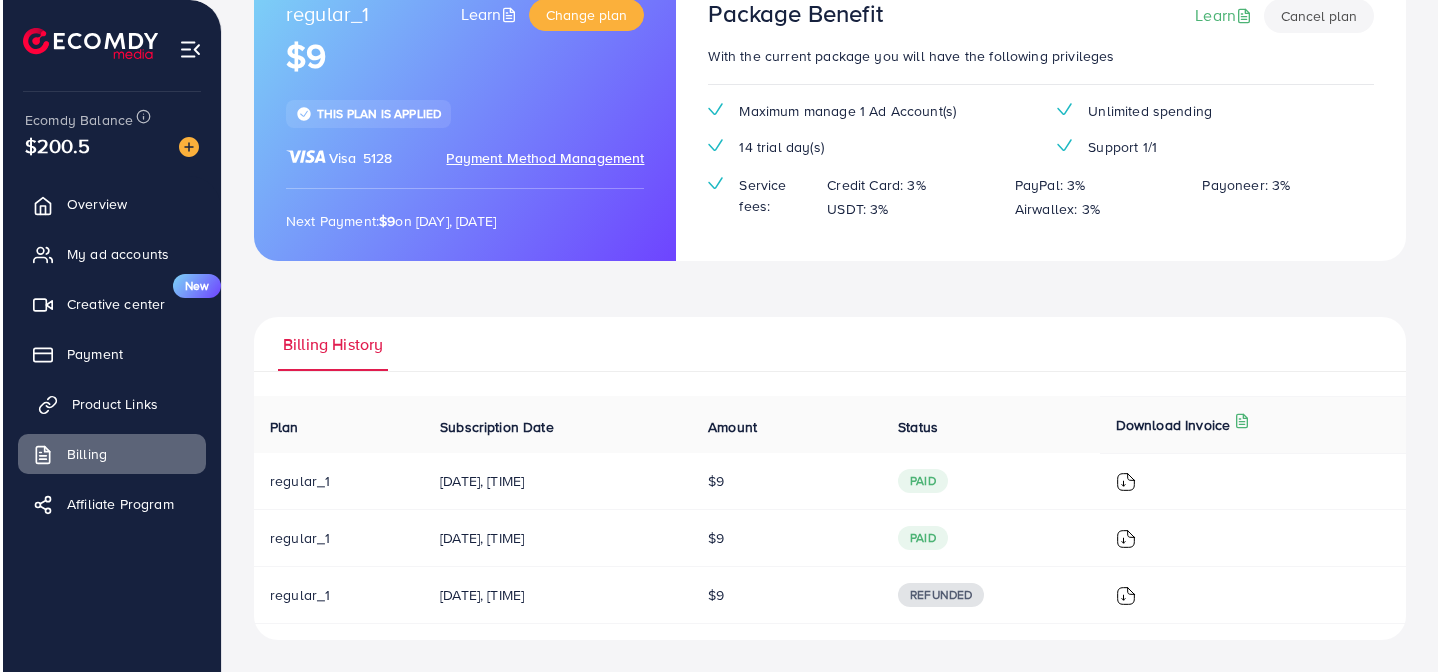 scroll, scrollTop: 0, scrollLeft: 0, axis: both 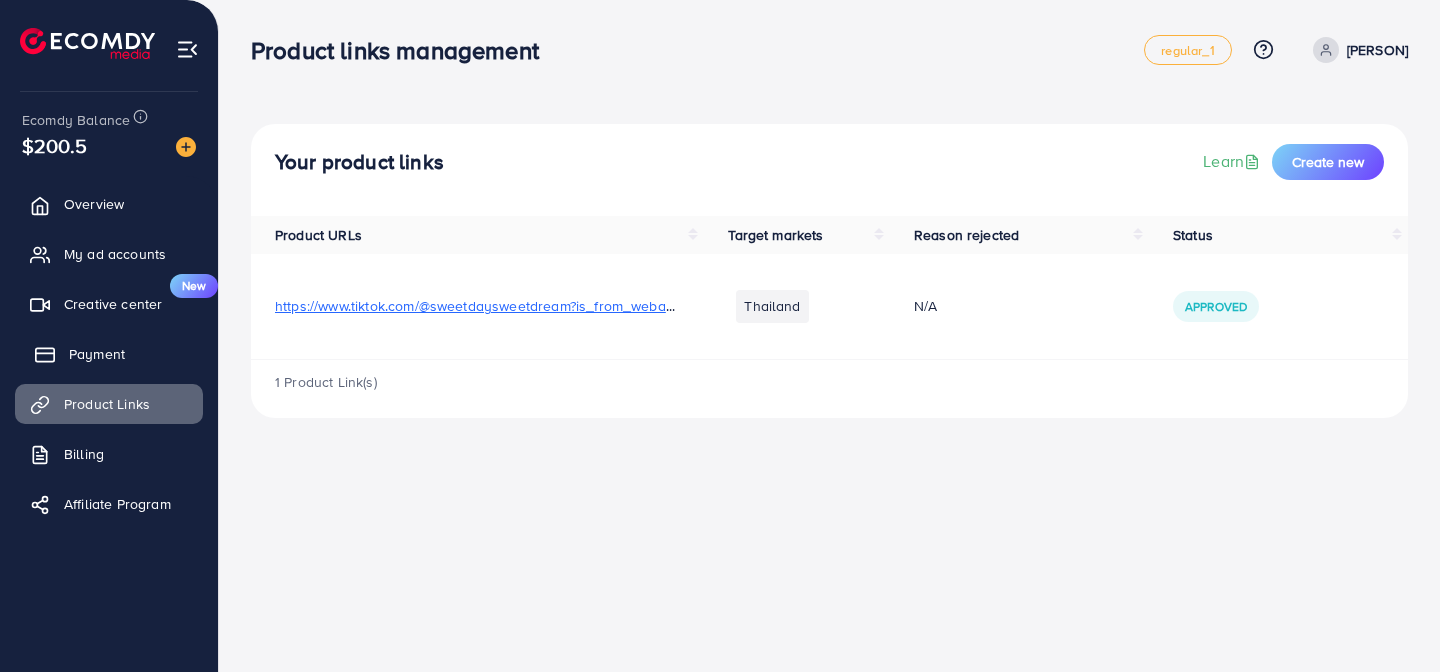 click on "Payment" at bounding box center [97, 354] 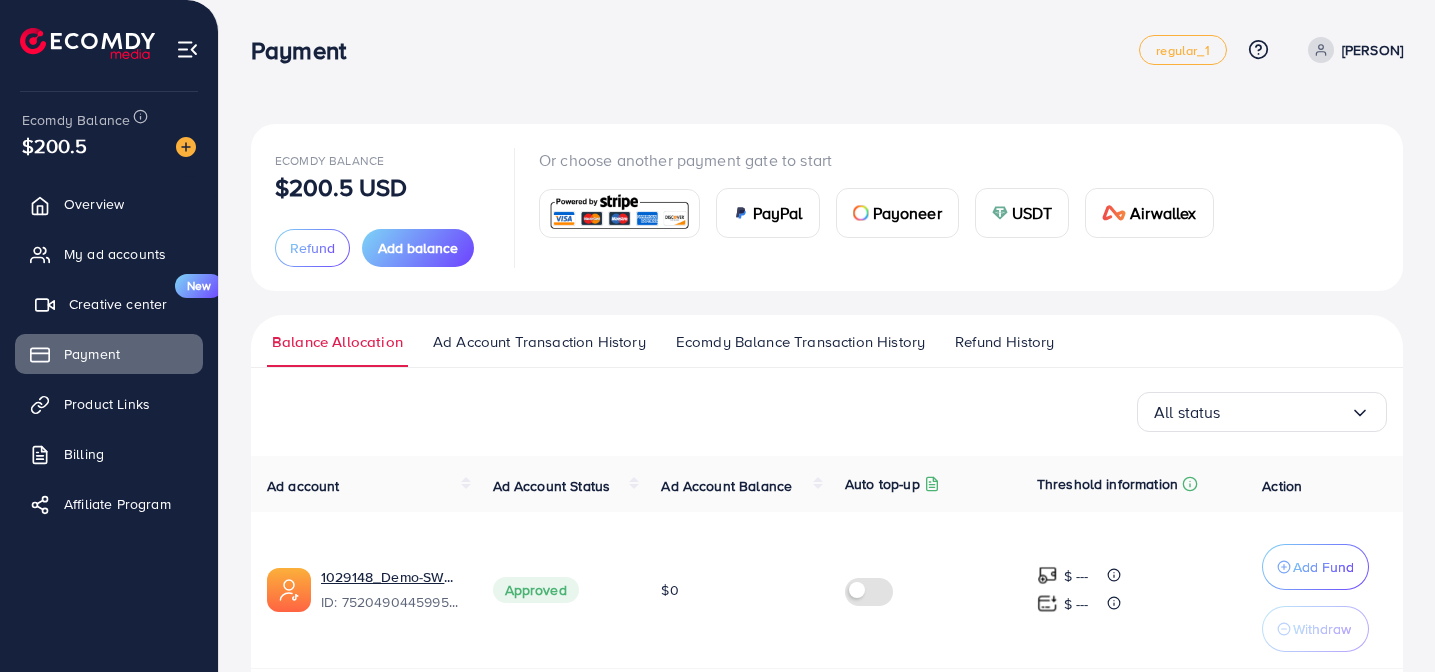 click on "Creative center  New" at bounding box center (109, 304) 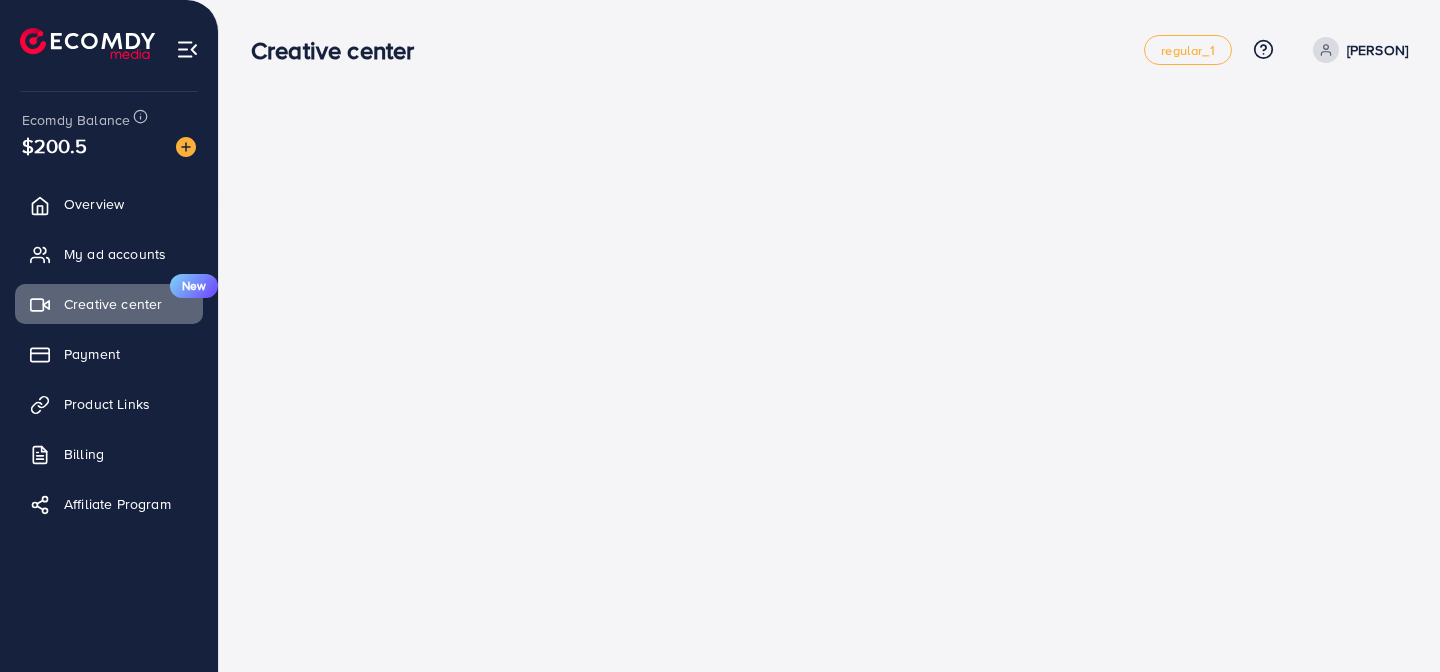 click on "Overview My ad accounts Creative center  New  Payment Product Links Billing Affiliate Program" at bounding box center [109, 360] 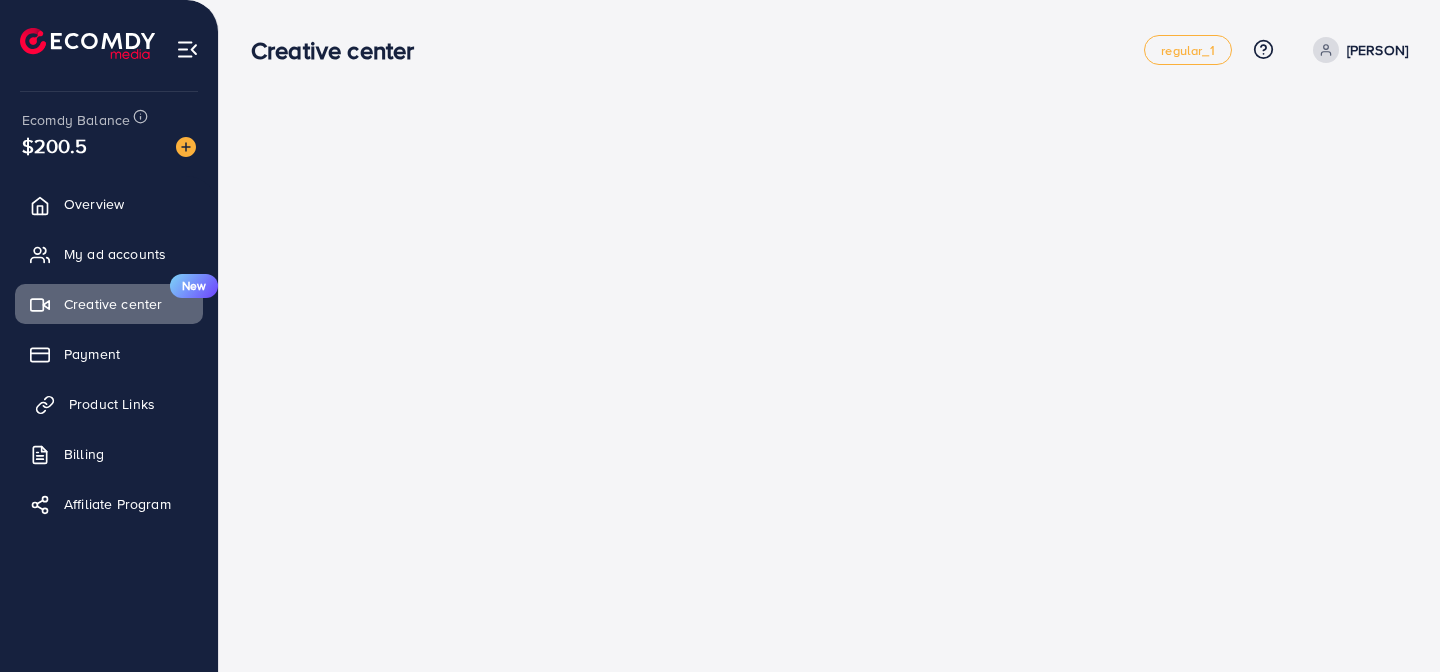 click on "Product Links" at bounding box center (112, 404) 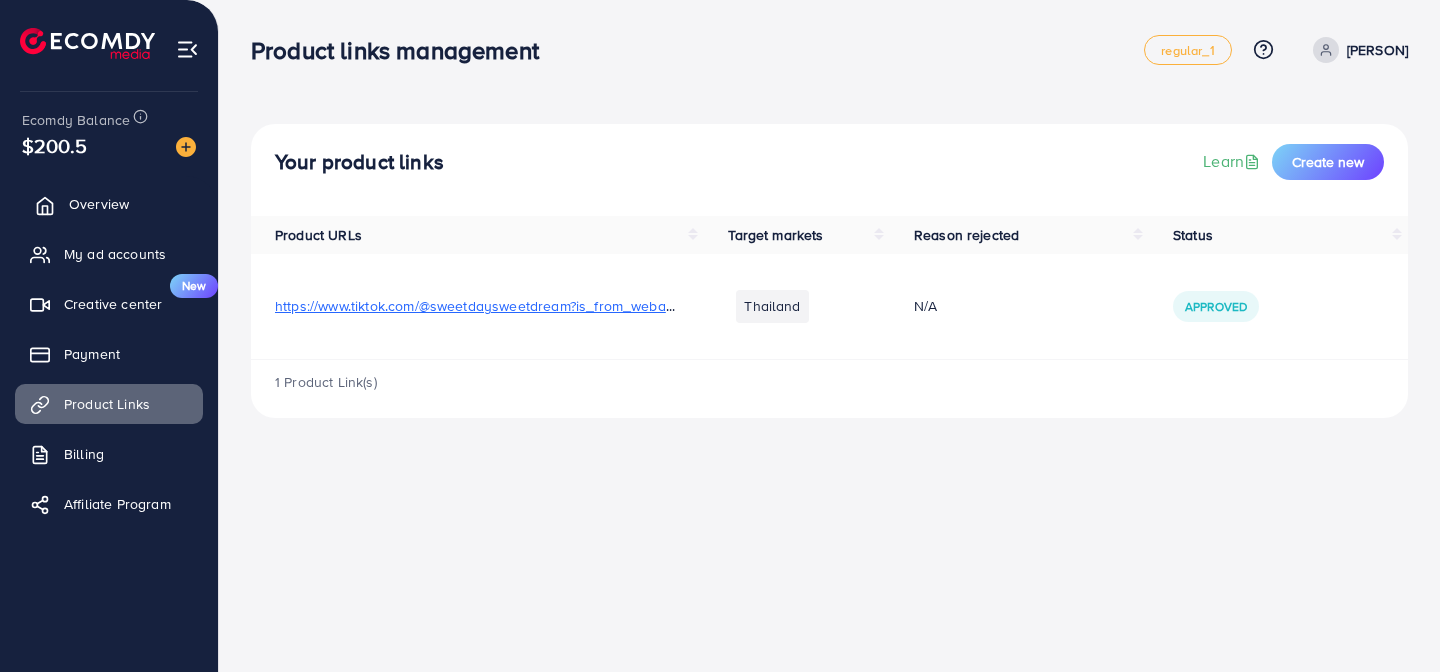 click on "Overview" at bounding box center [109, 204] 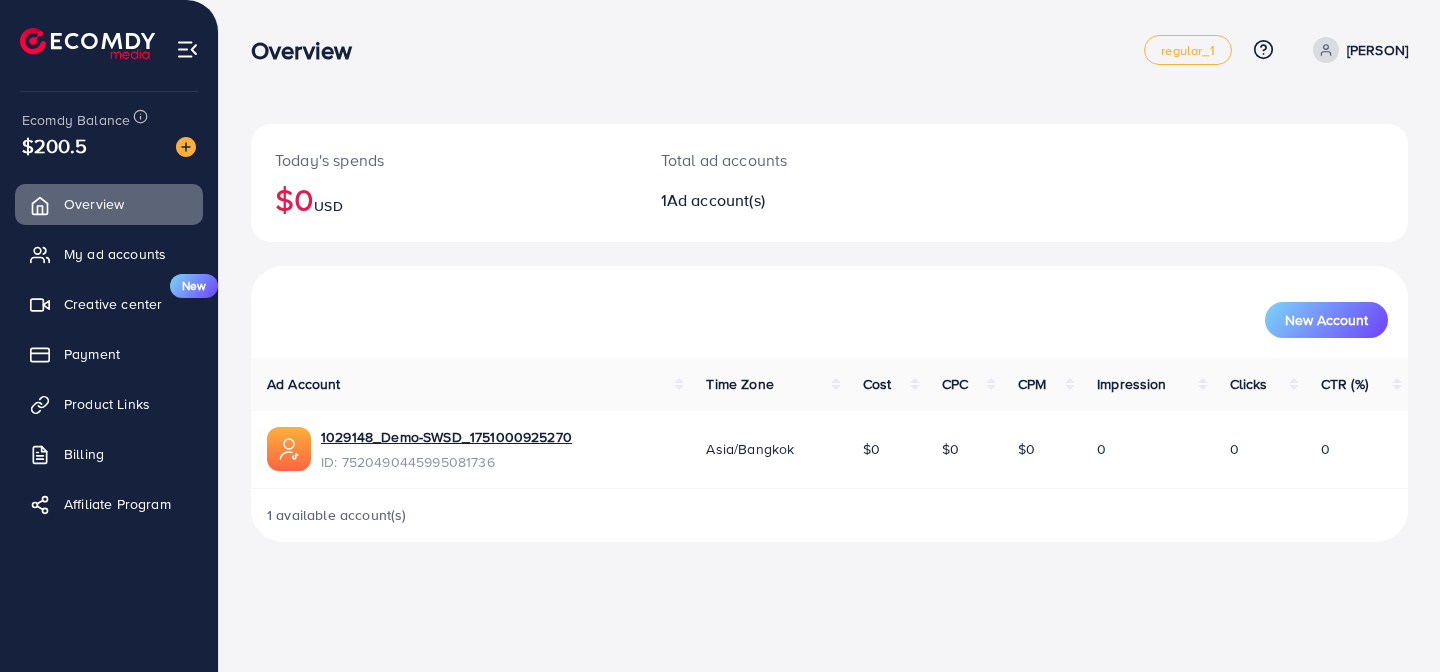 click on "Overview   regular_1  Help Center Contact Support Plans and Pricing Term and policy About Us  Tunchanok Saisom  Profile Log out Ecomdy Balance  $200.5  Overview My ad accounts Creative center  New  Payment Product Links Billing Affiliate Program  Today's spends   $0  USD  Total ad accounts   1  Ad account(s)  New Account                Ad Account Time Zone Cost CPC CPM Impression Clicks CTR (%)            1029148_Demo-SWSD_1751000925270  ID: 7520490445995081736  Asia/Bangkok   $0   $0   $0   0   0   0          1 available account(s)" at bounding box center [720, 336] 